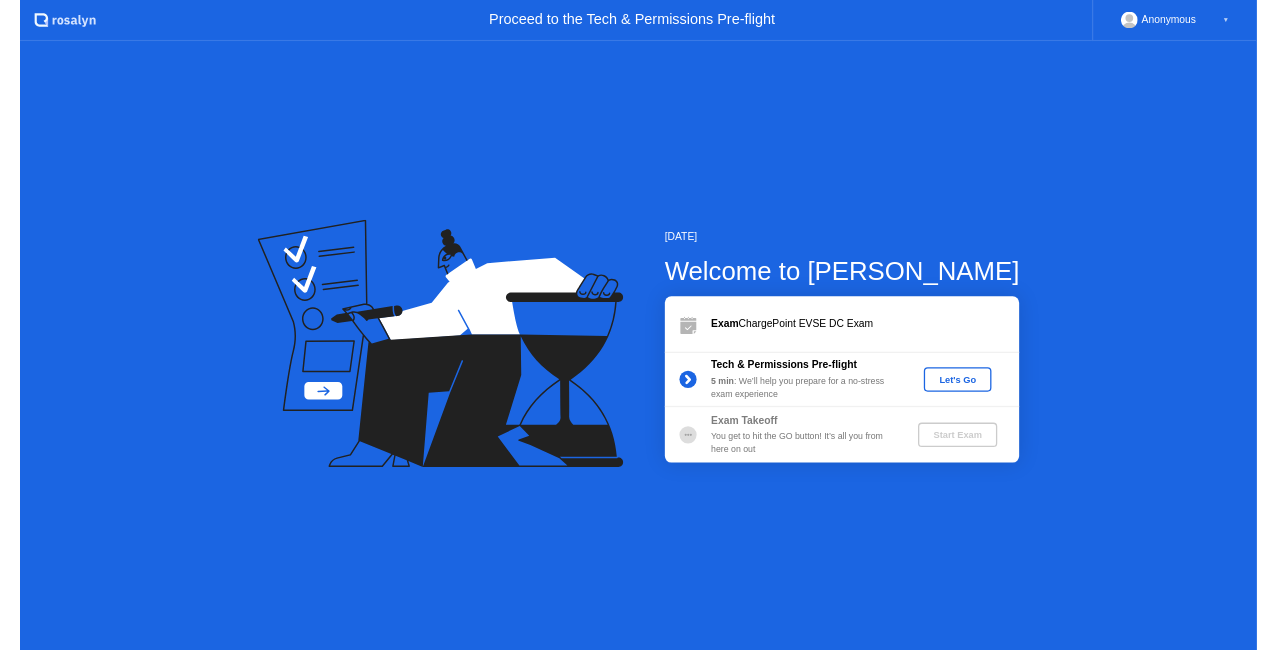scroll, scrollTop: 0, scrollLeft: 0, axis: both 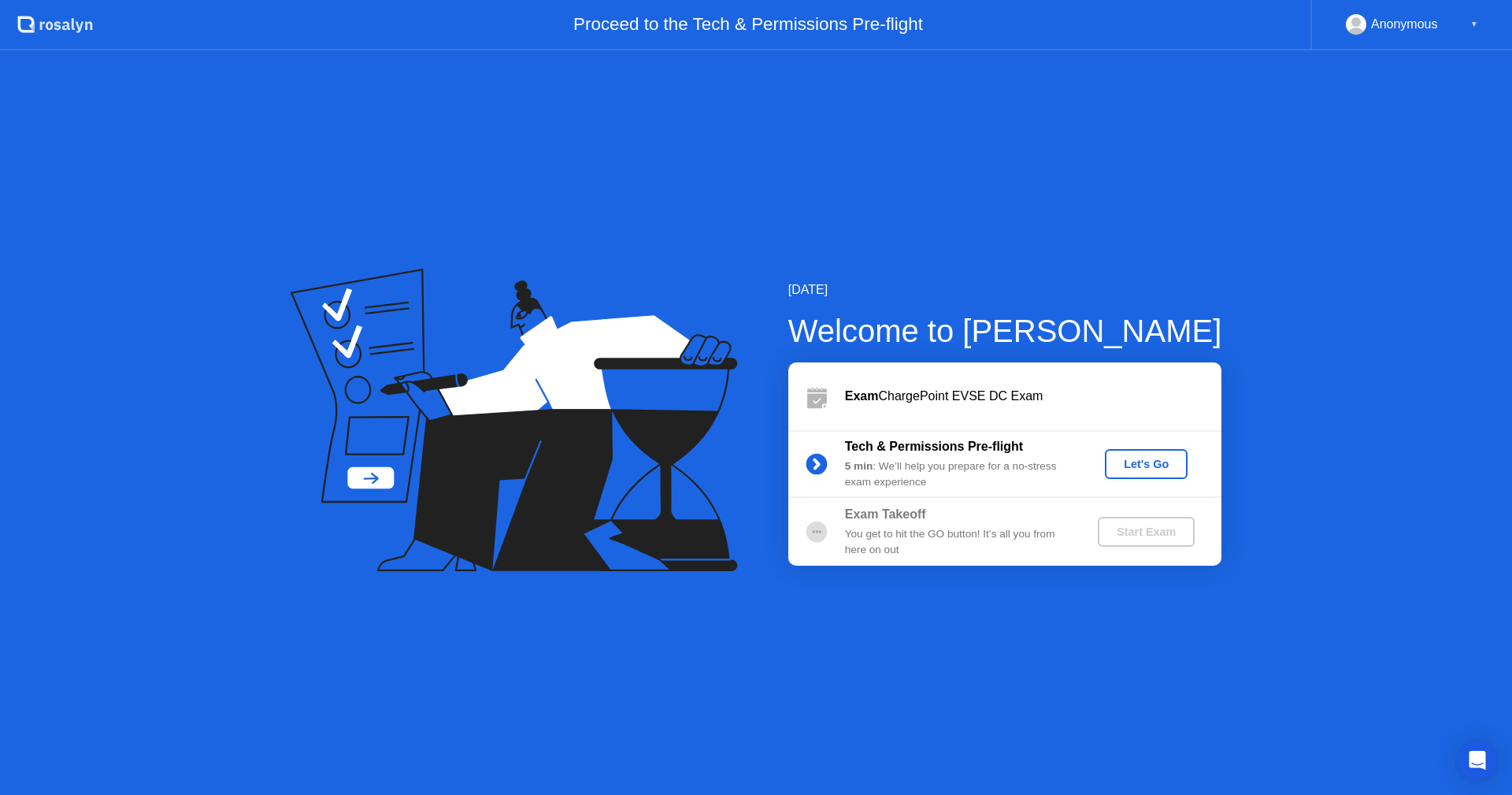 click on "Let's Go" 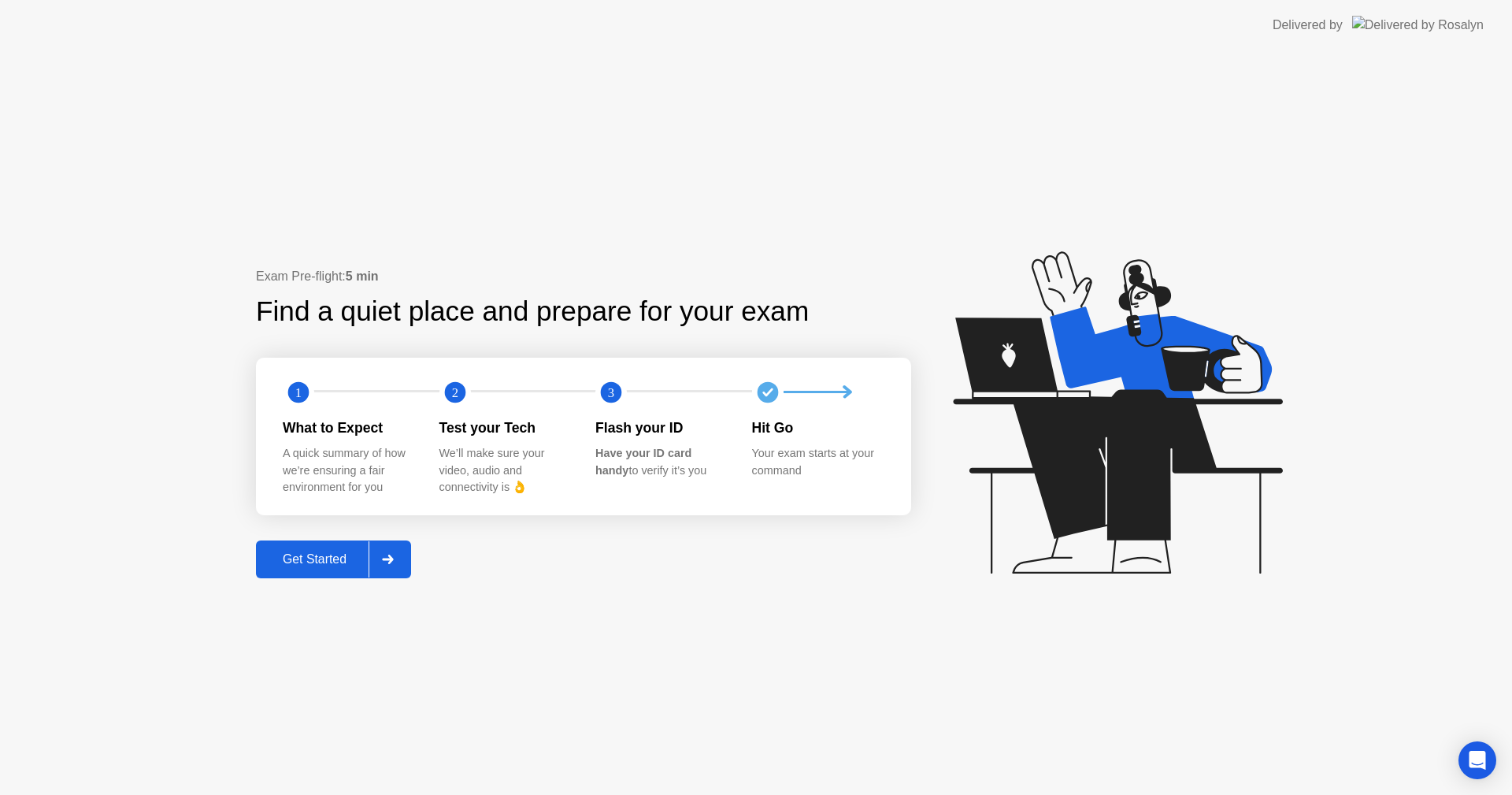 click on "Get Started" 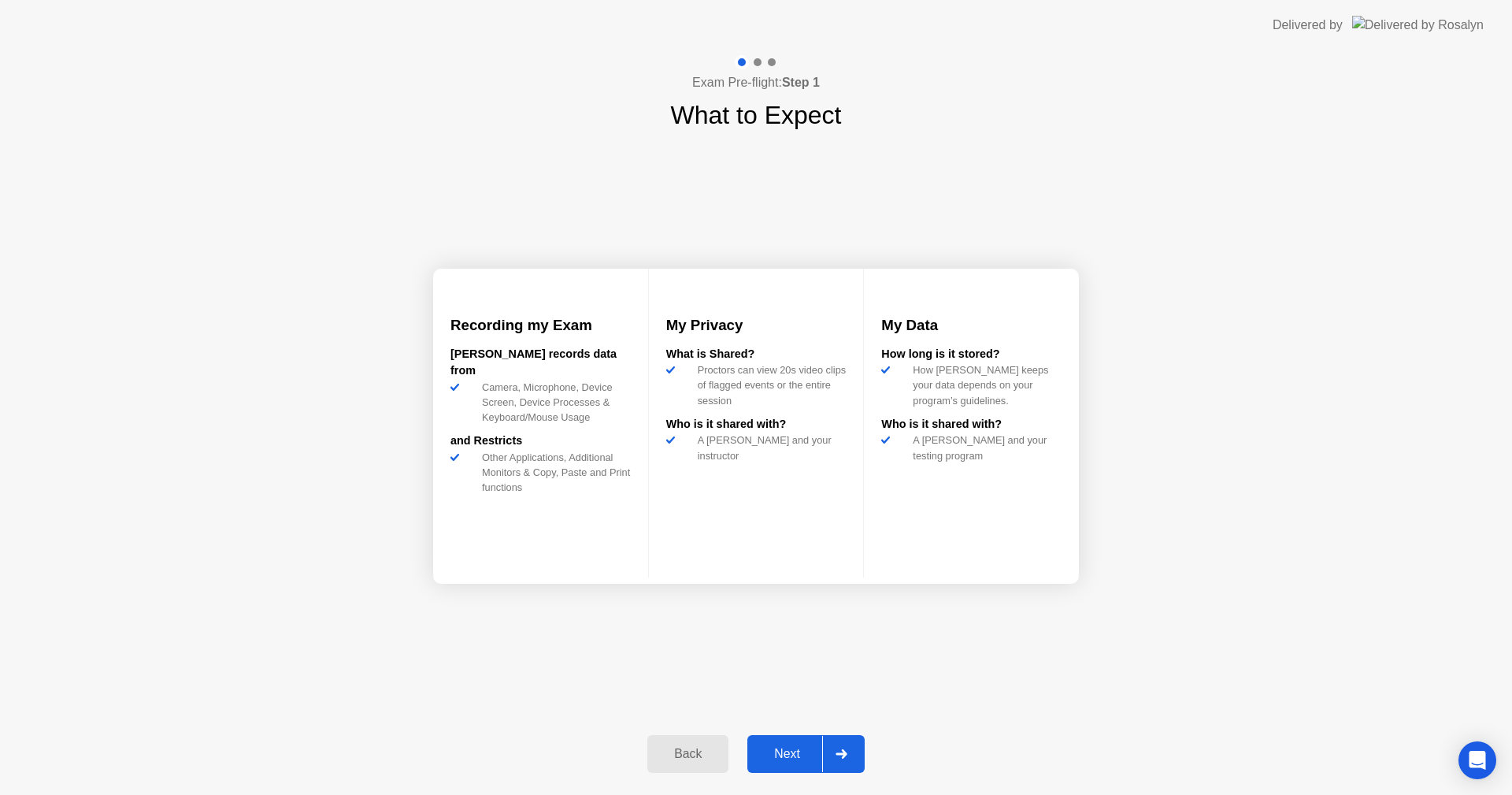 click on "Next" 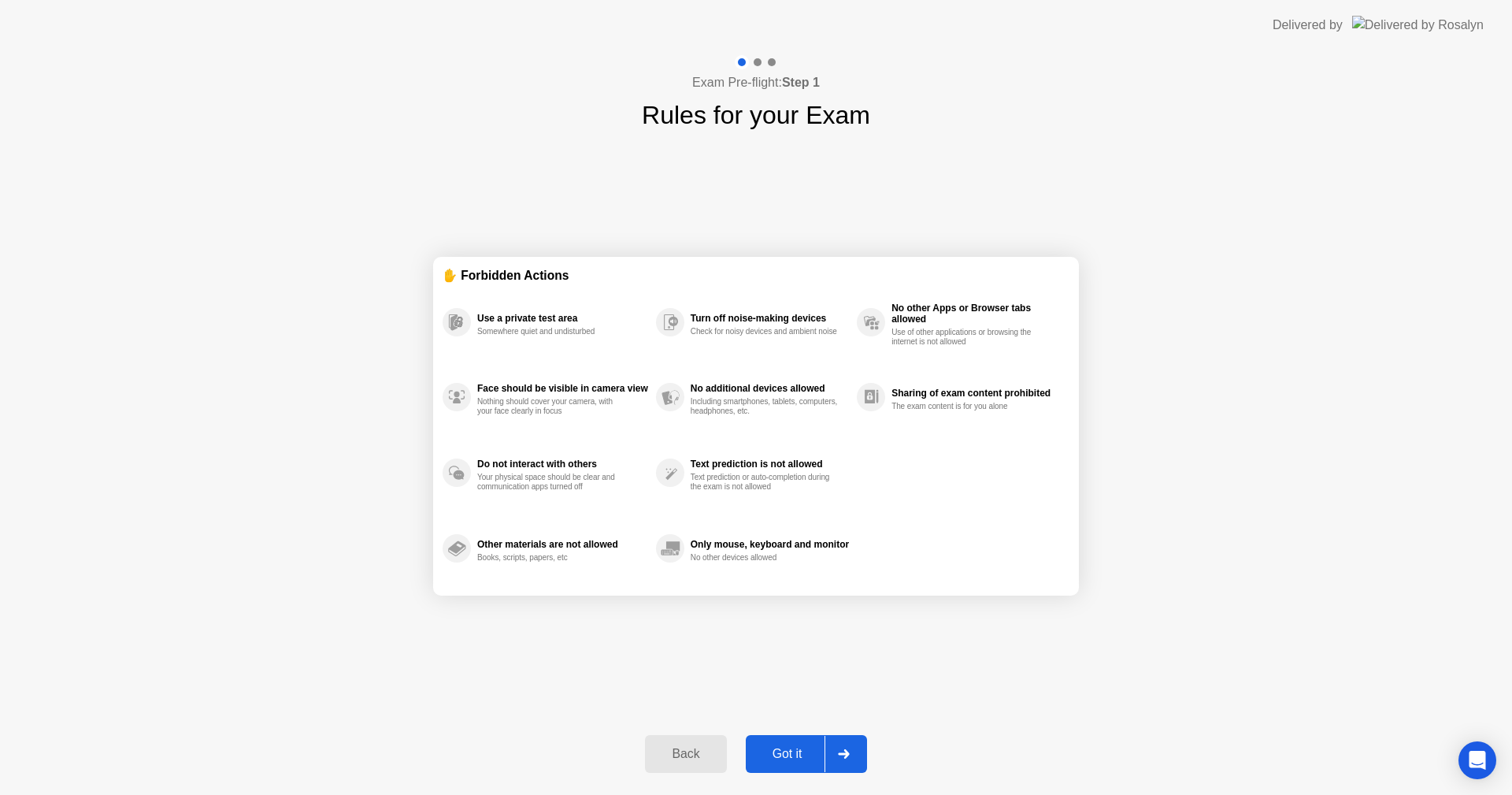 click on "Got it" 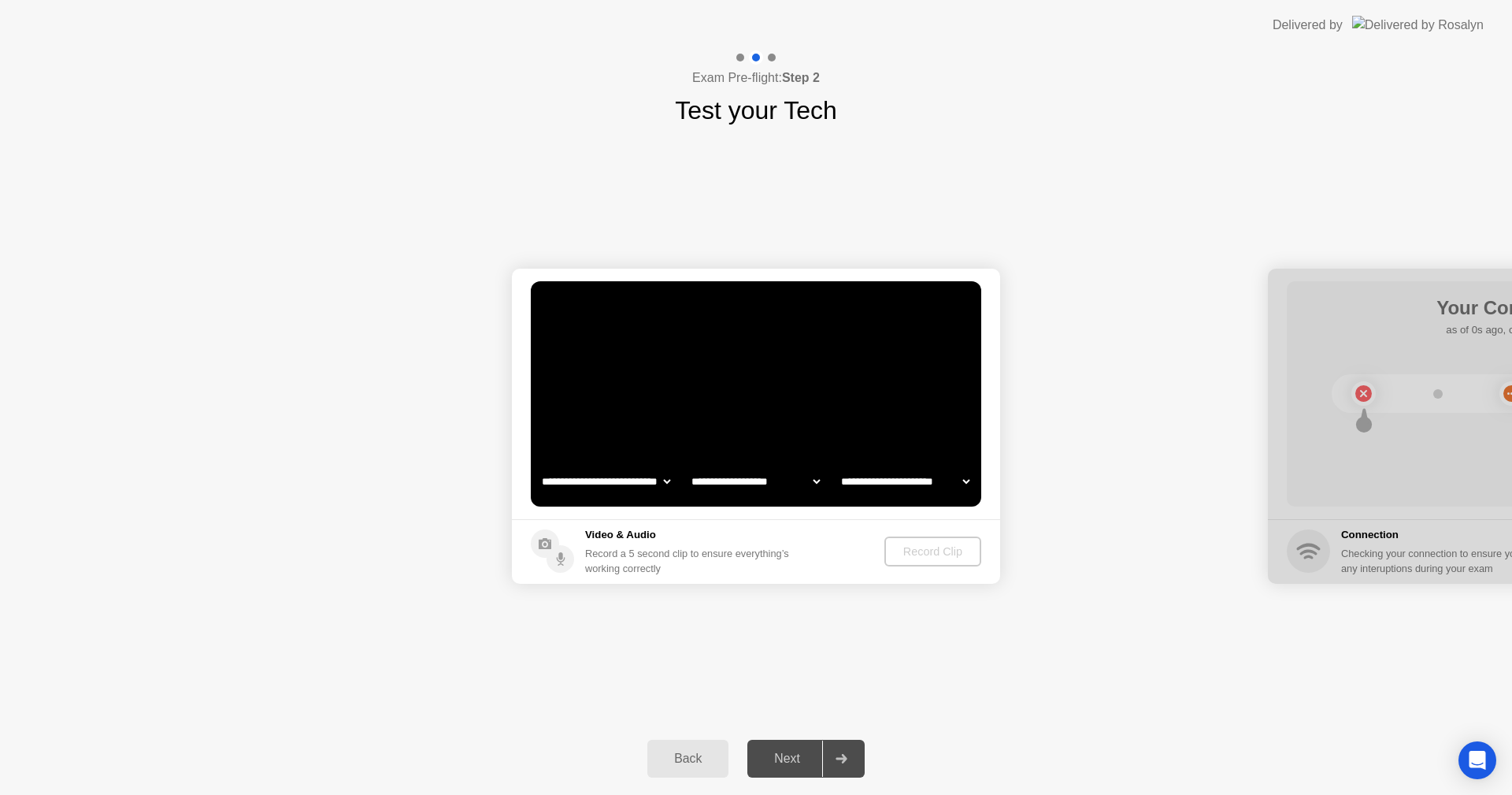 click on "**********" 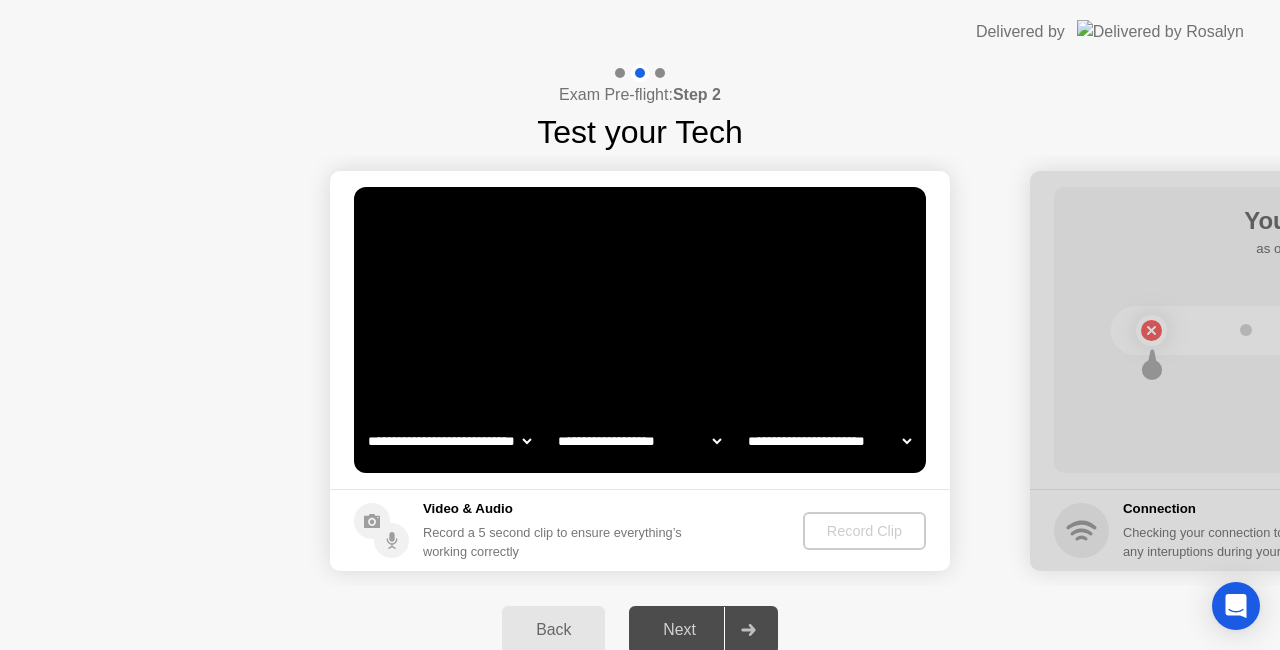 click on "Exam Pre-flight:  Step 2 Test your Tech" 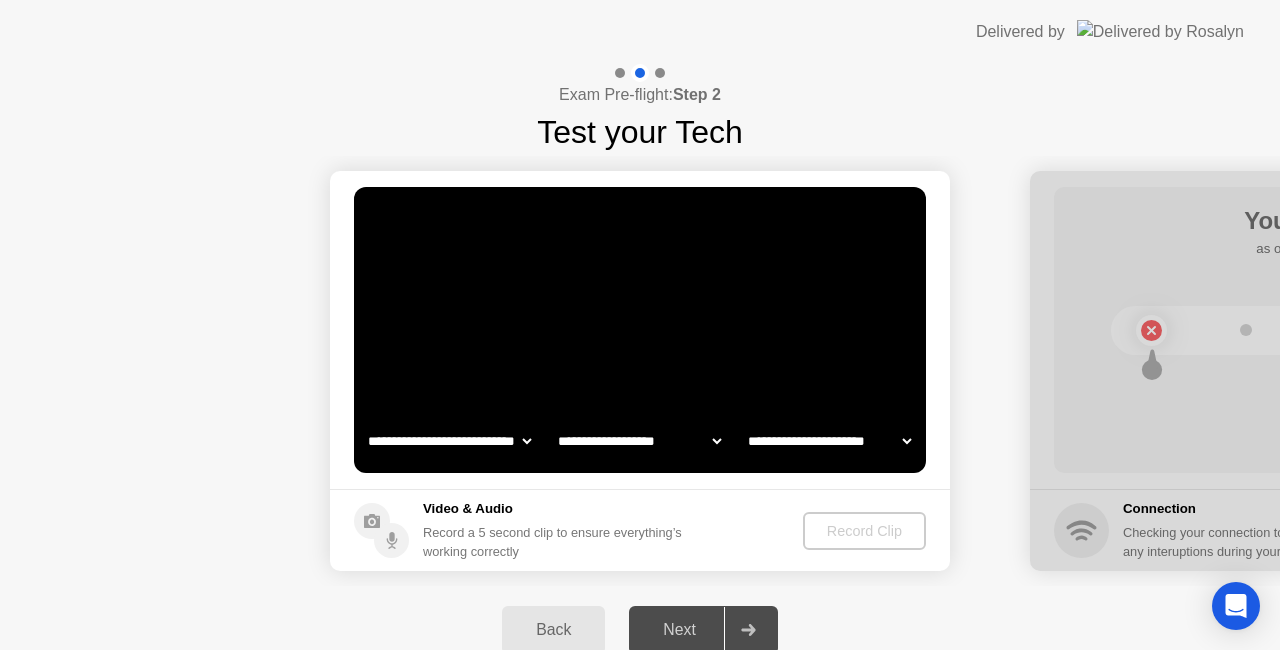 click on "**********" 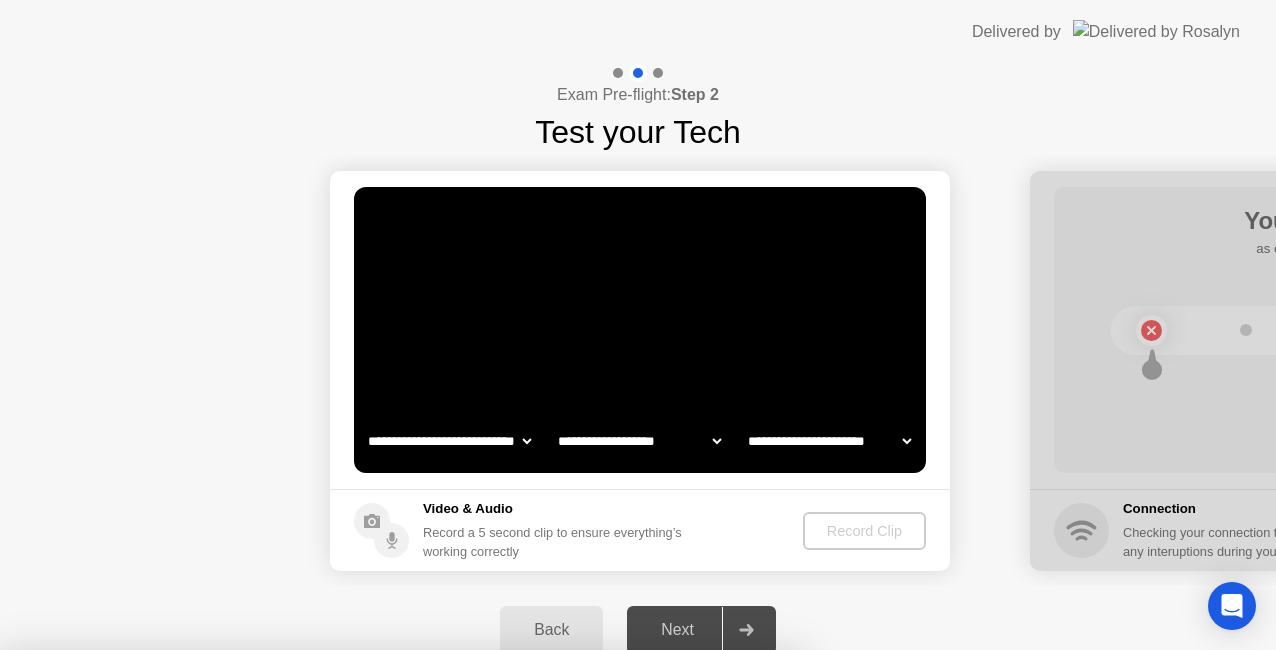 click at bounding box center (638, 650) 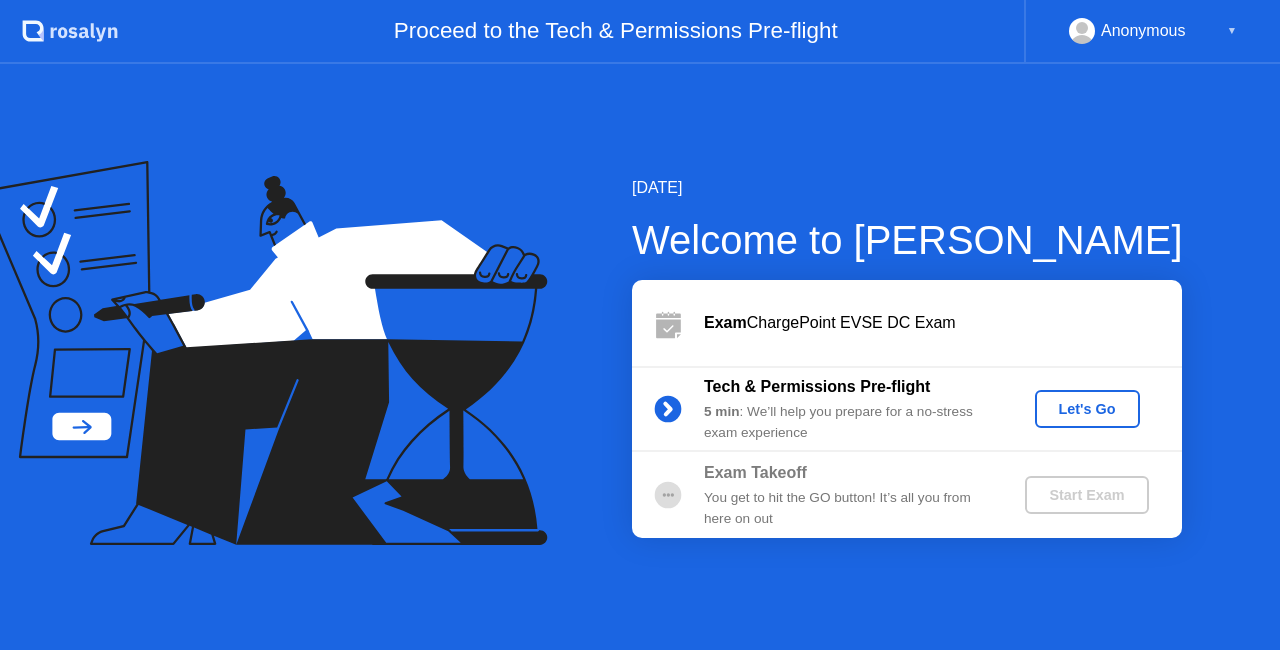 scroll, scrollTop: 0, scrollLeft: 0, axis: both 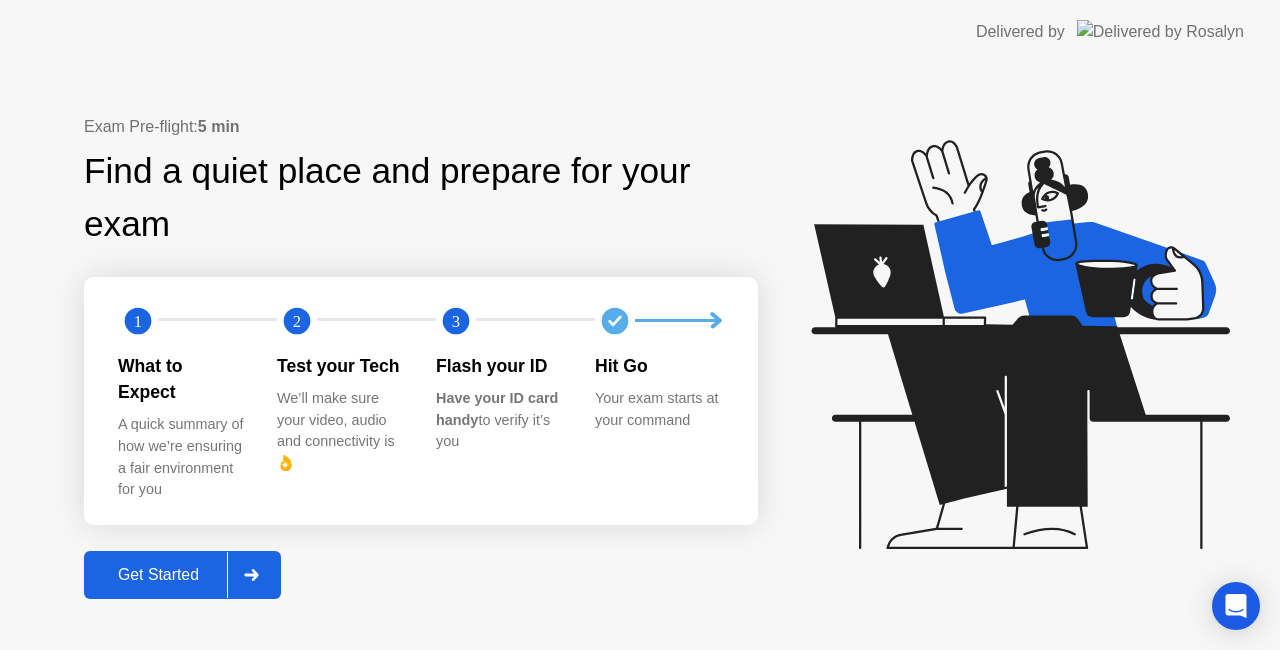click on "Get Started" 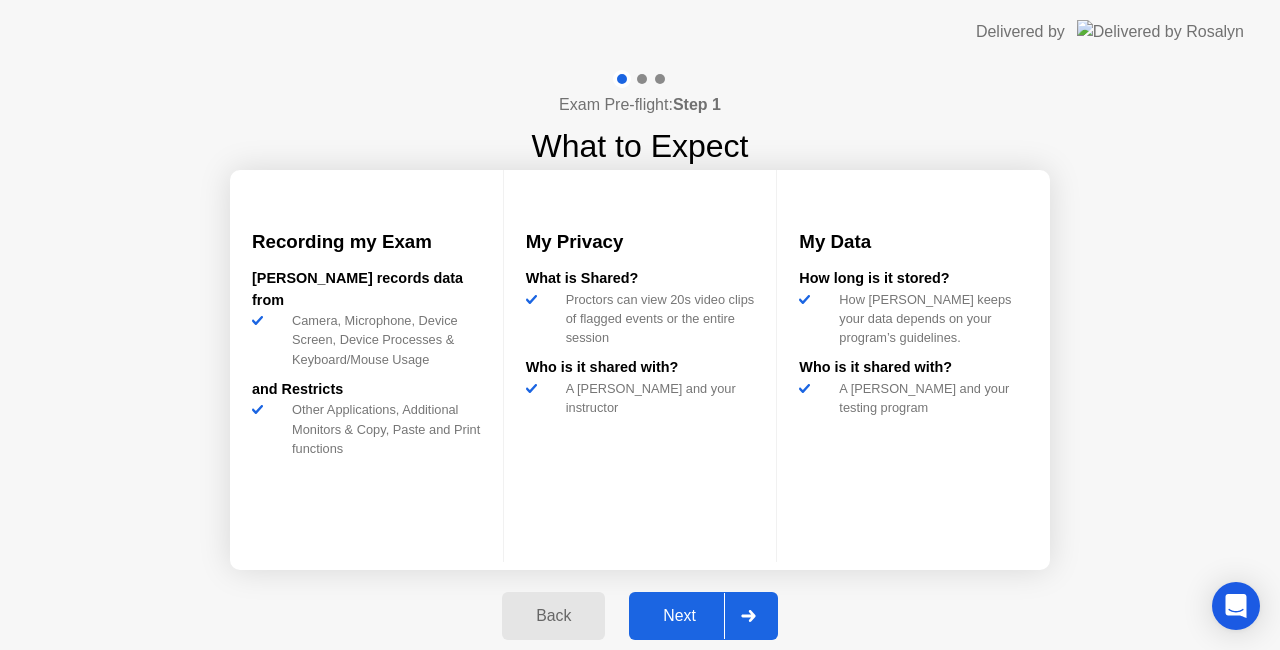 click 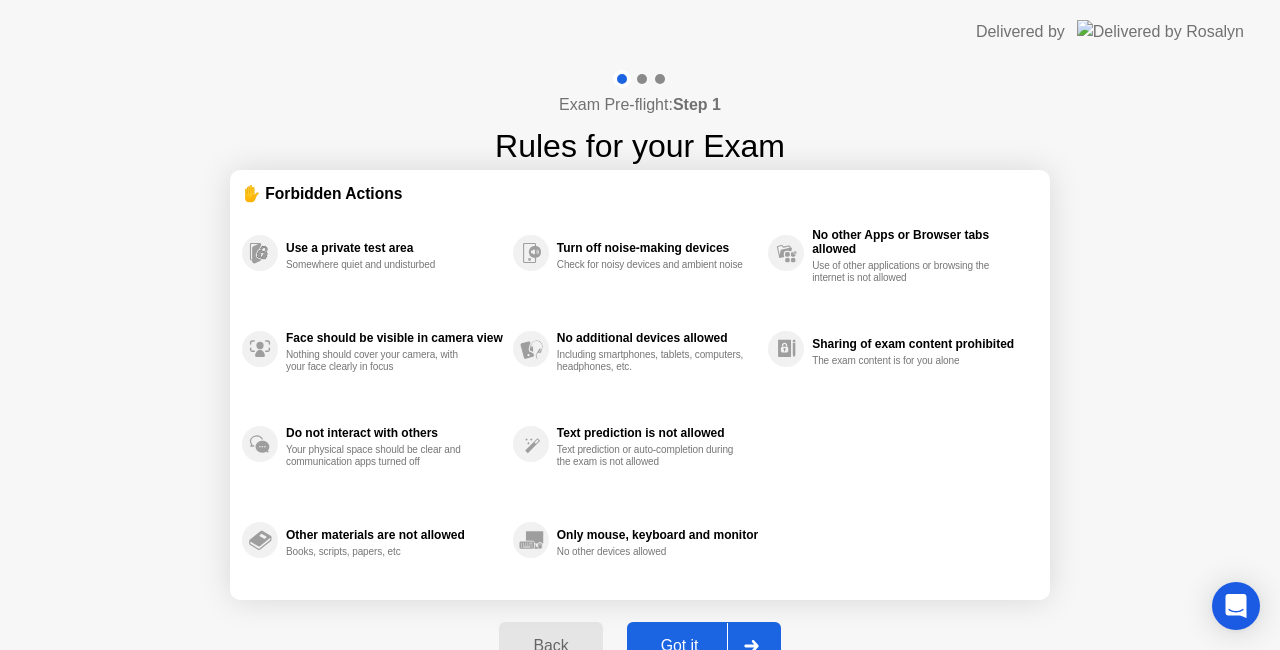click 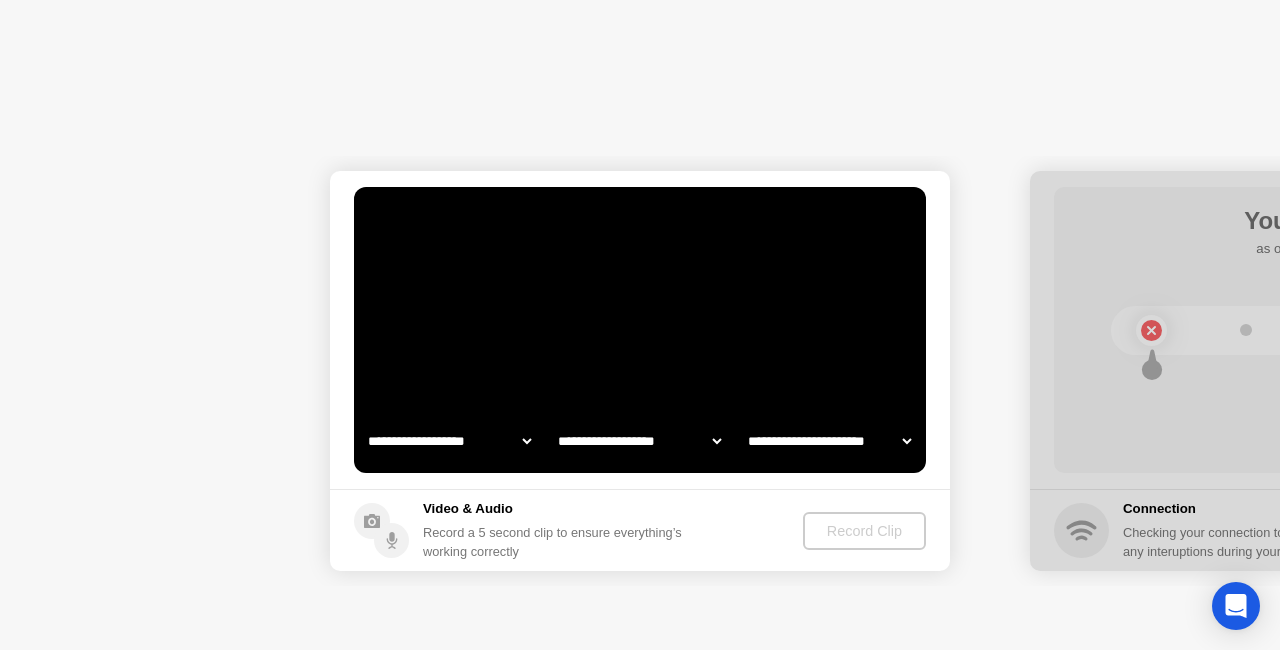 select on "**********" 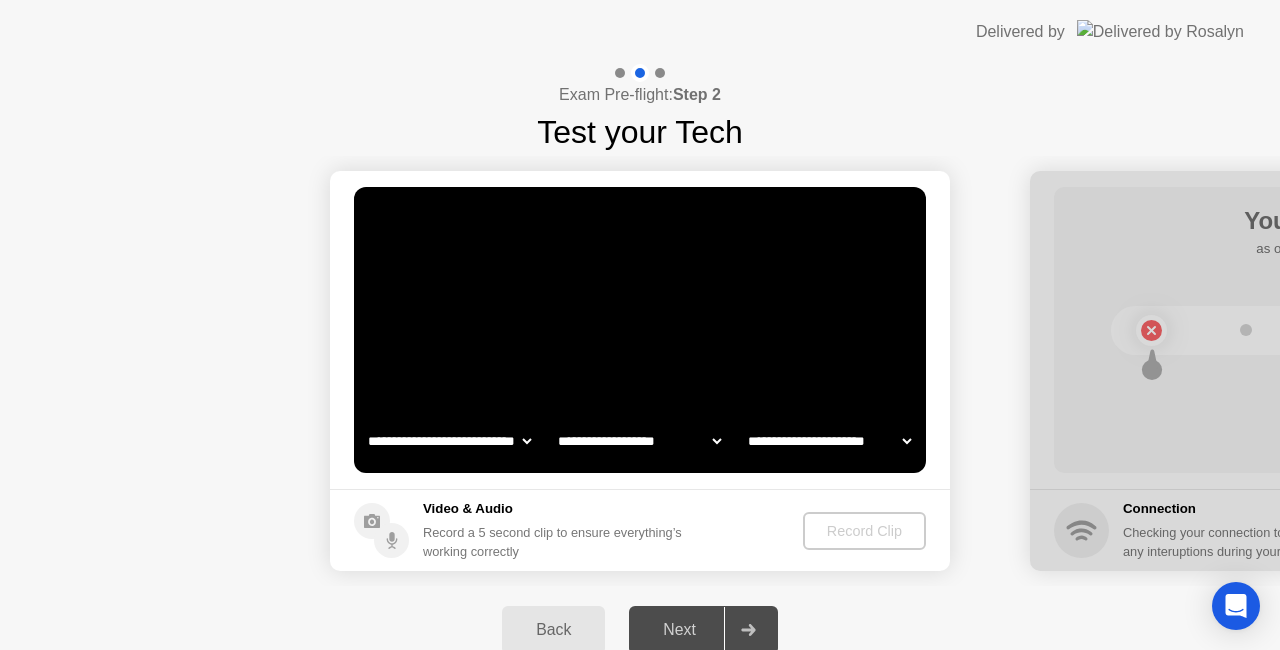 click on "**********" 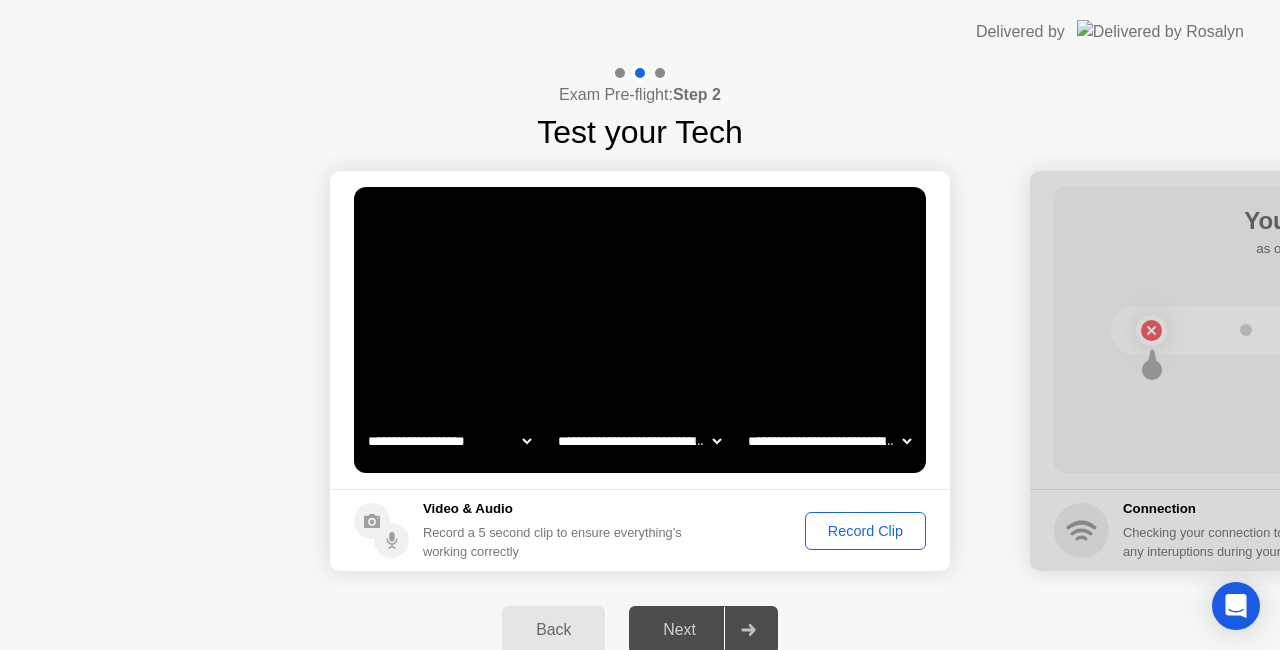 click on "Record Clip" 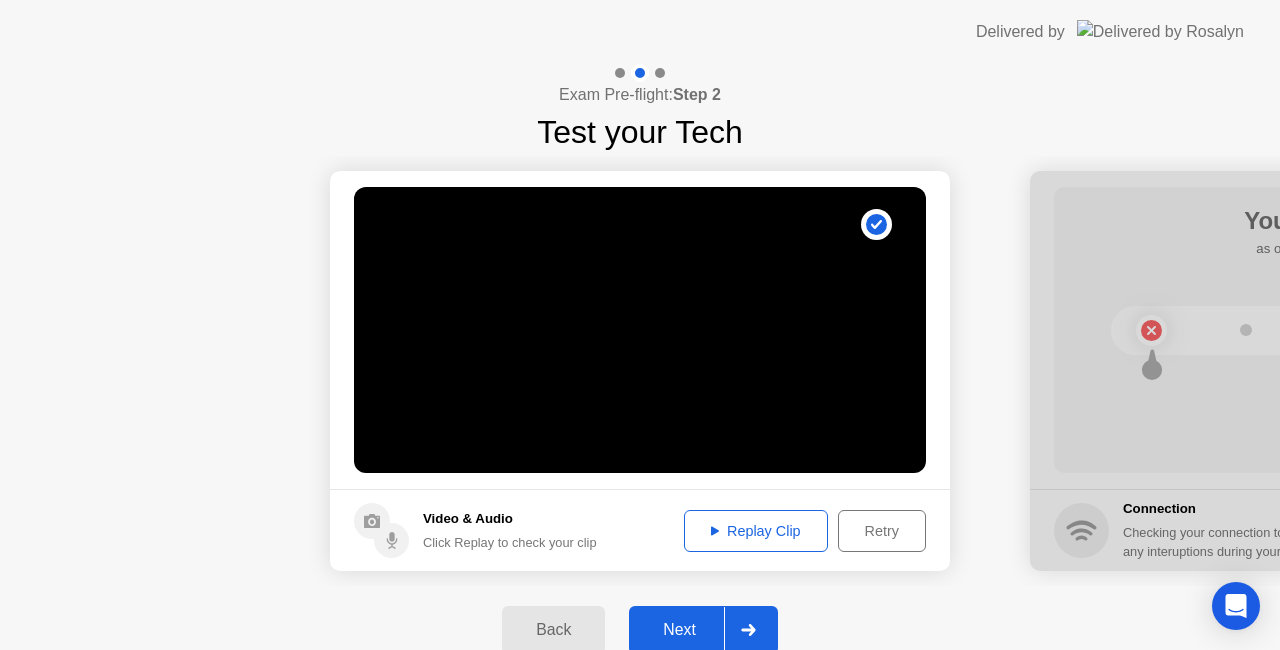 click 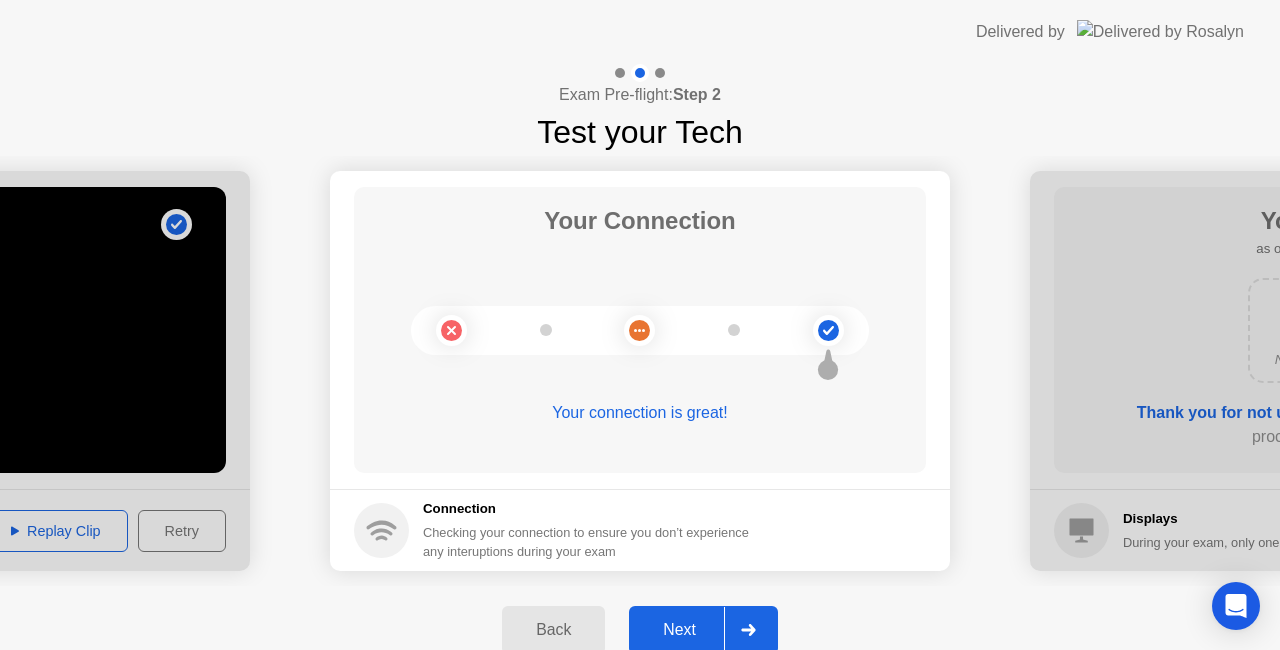 click 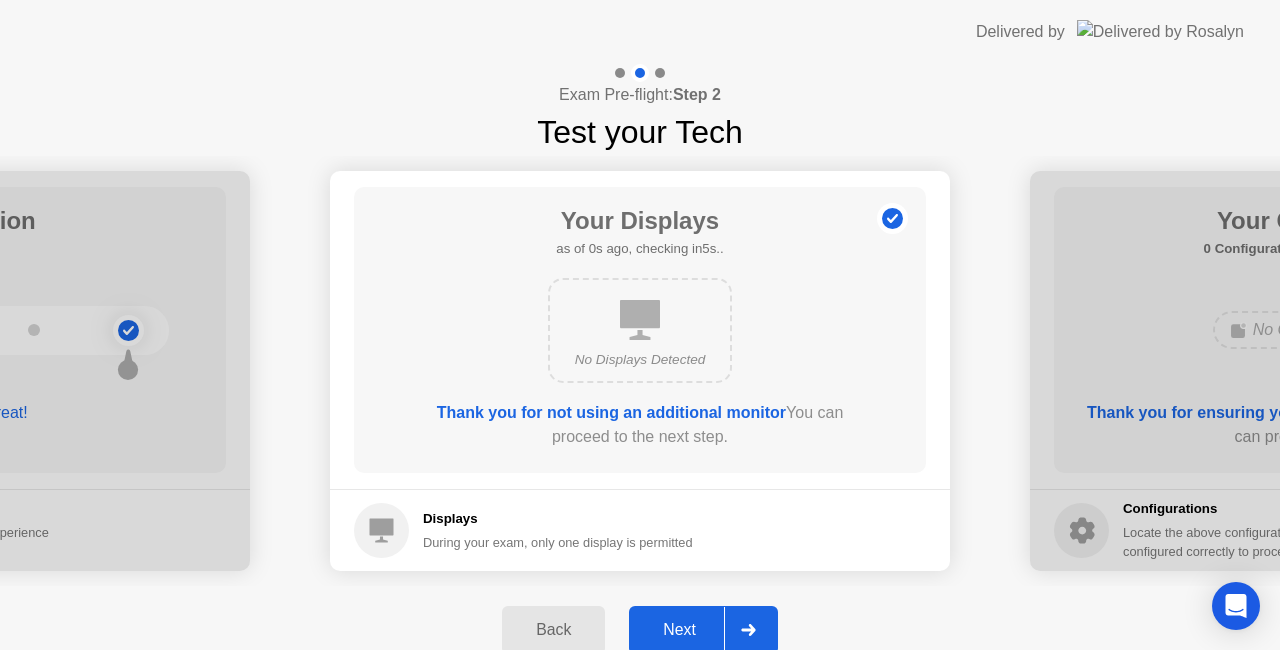 click 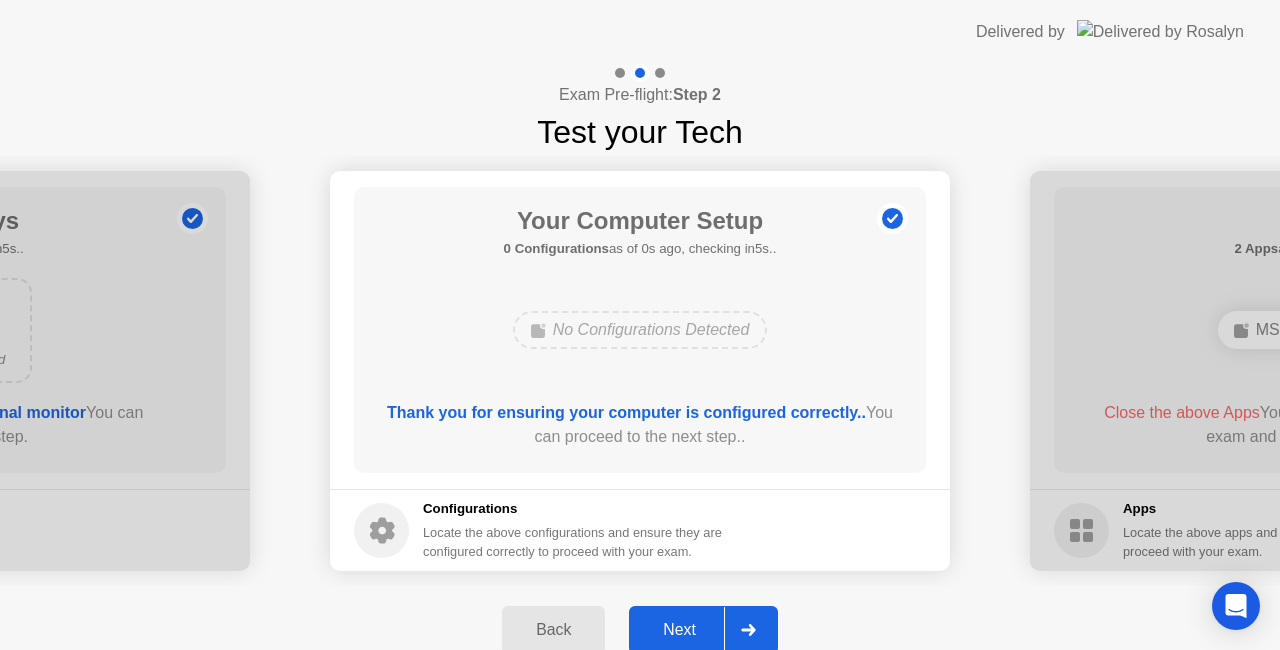 click 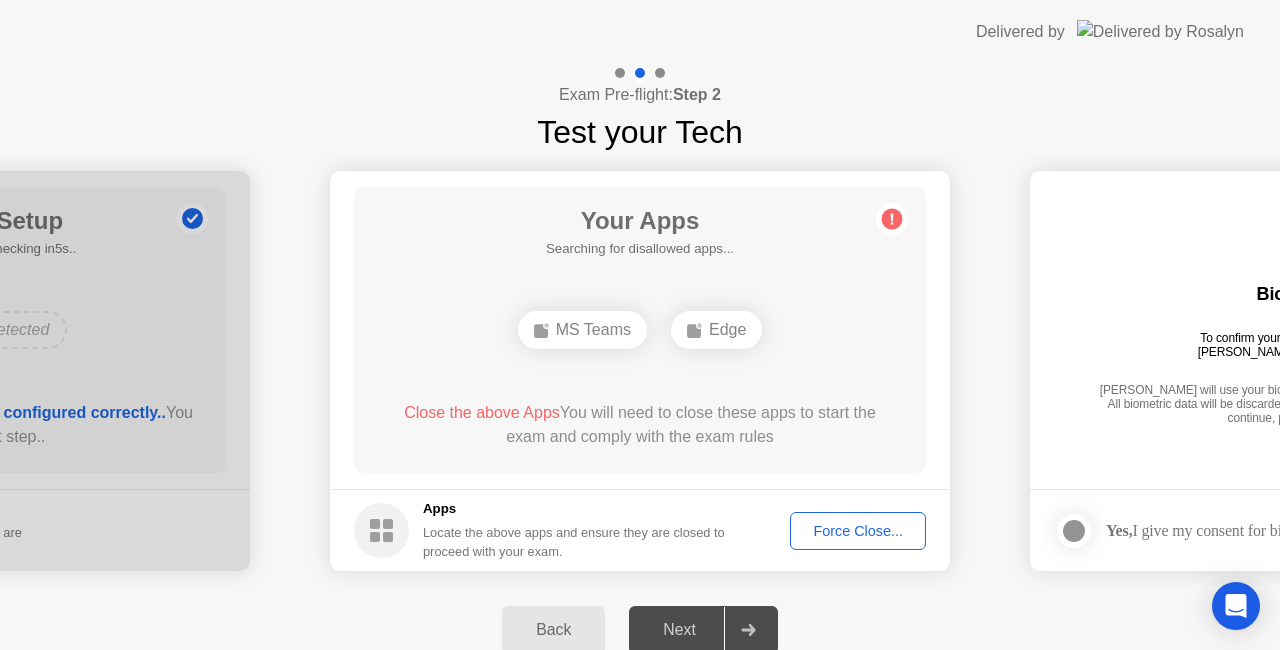 click on "Close the above Apps" 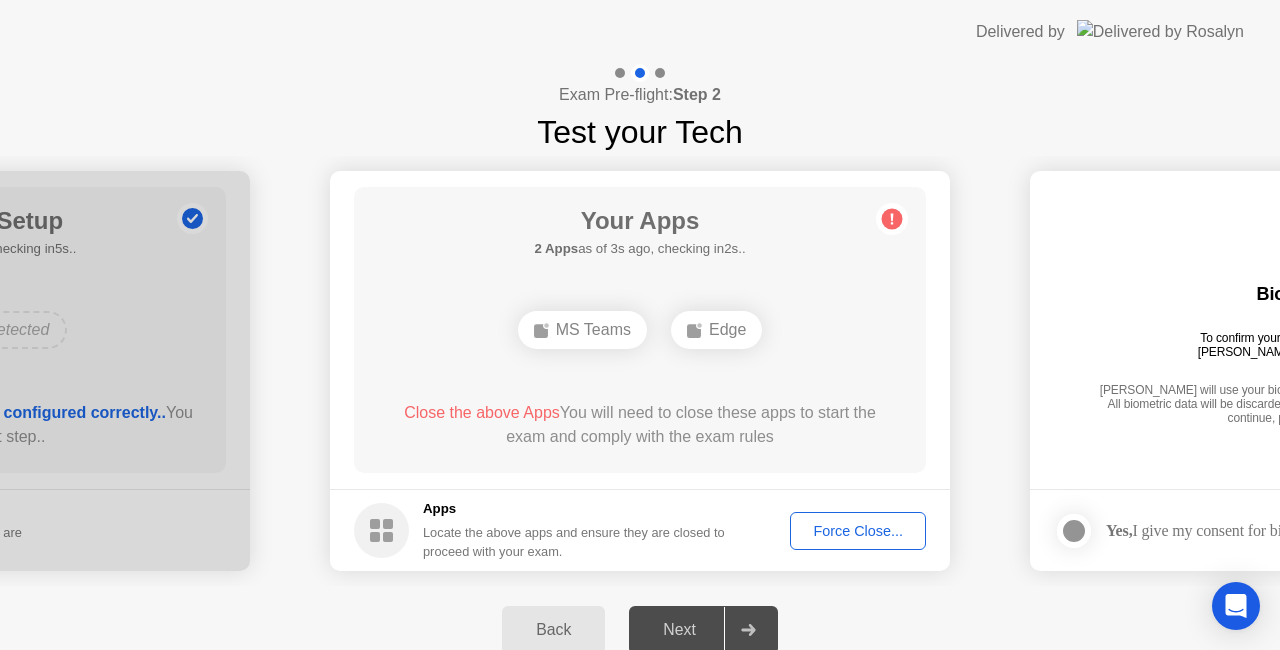 click on "Close the above Apps" 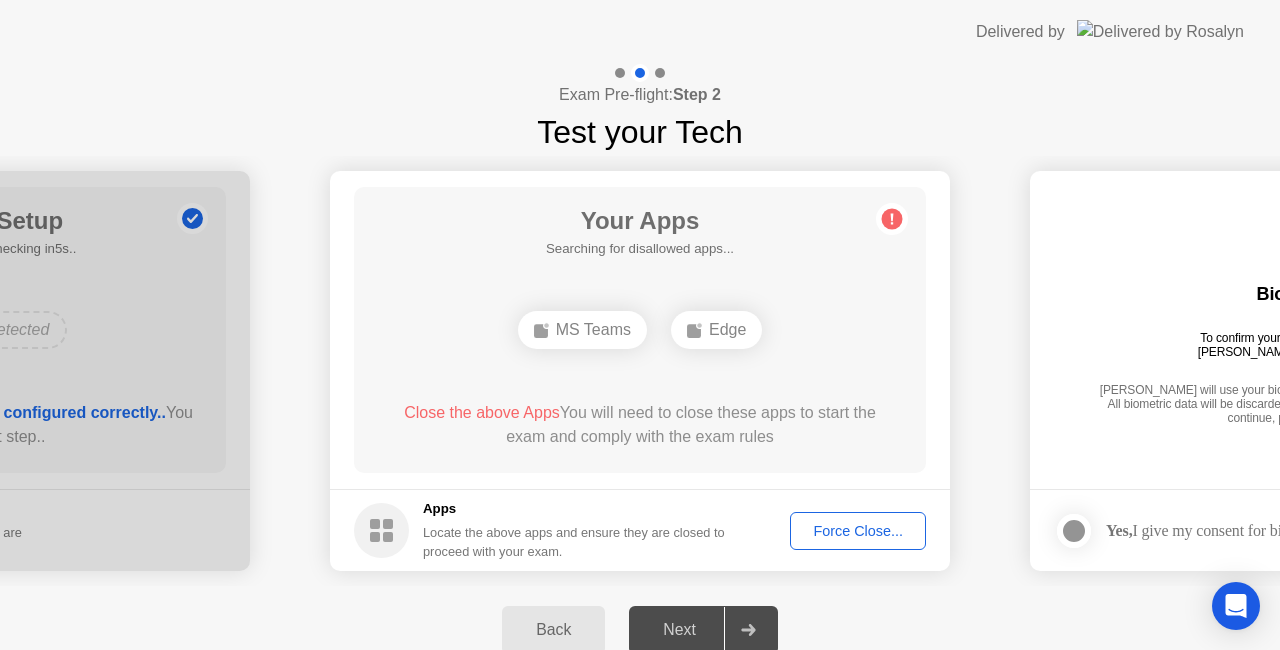 click on "Force Close..." 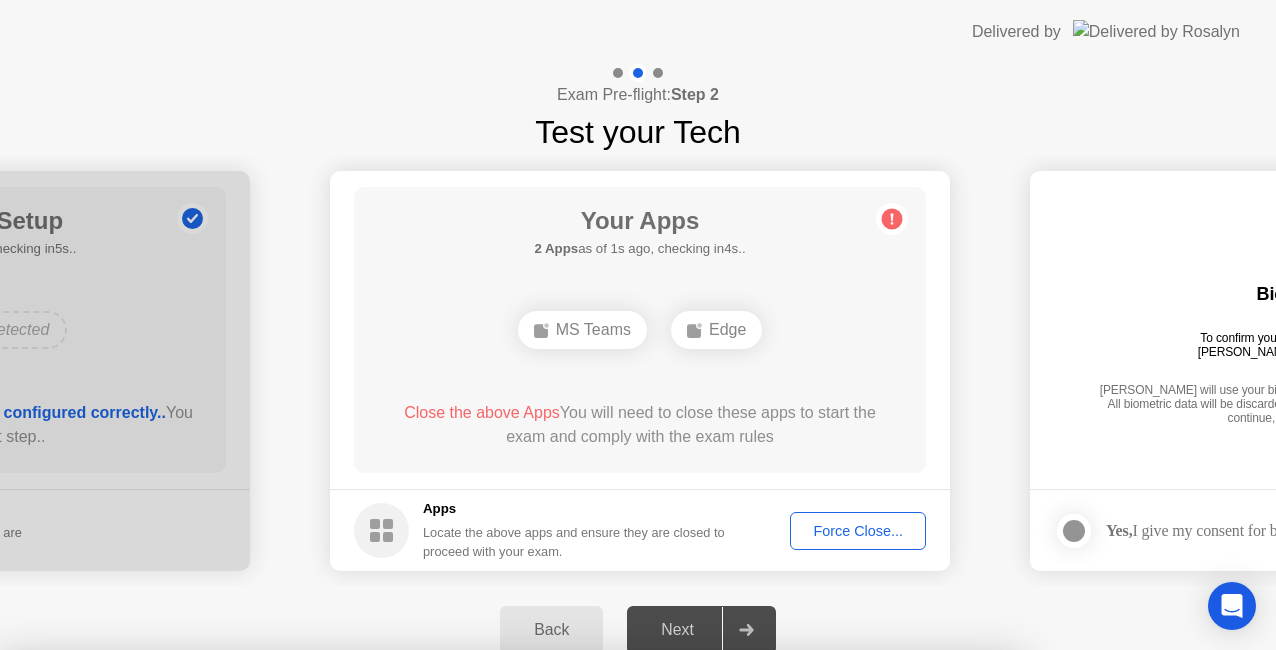 click on "Confirm" at bounding box center [577, 926] 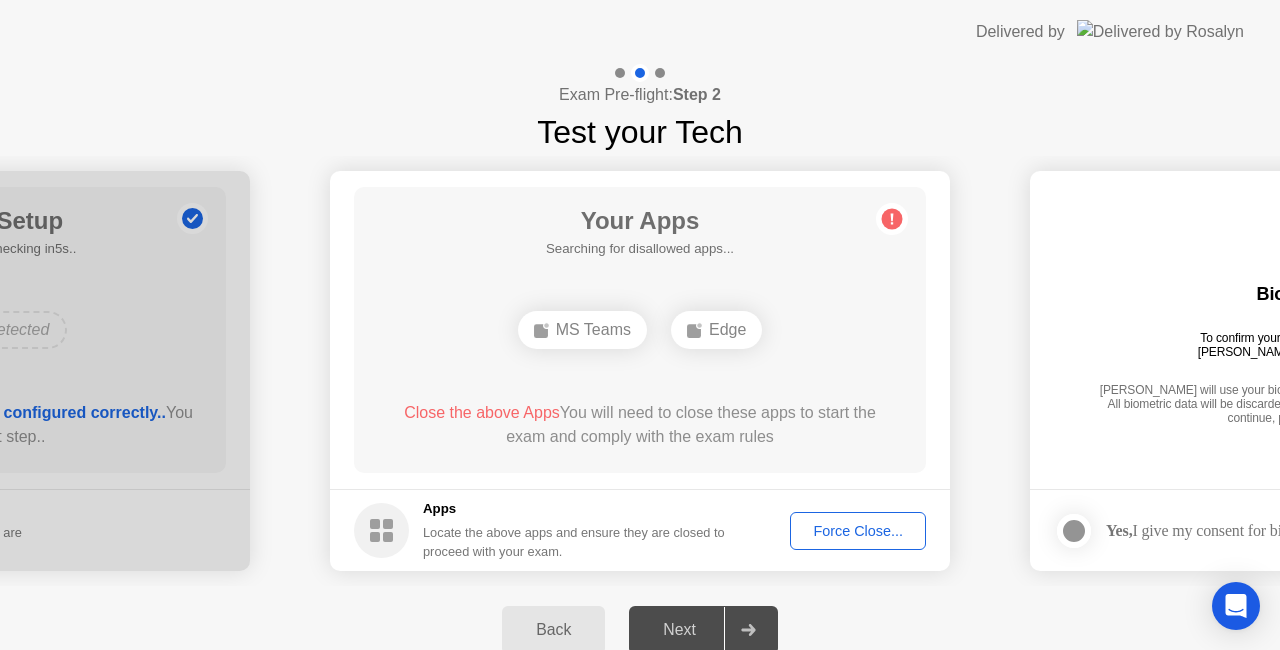 click on "Force Close..." 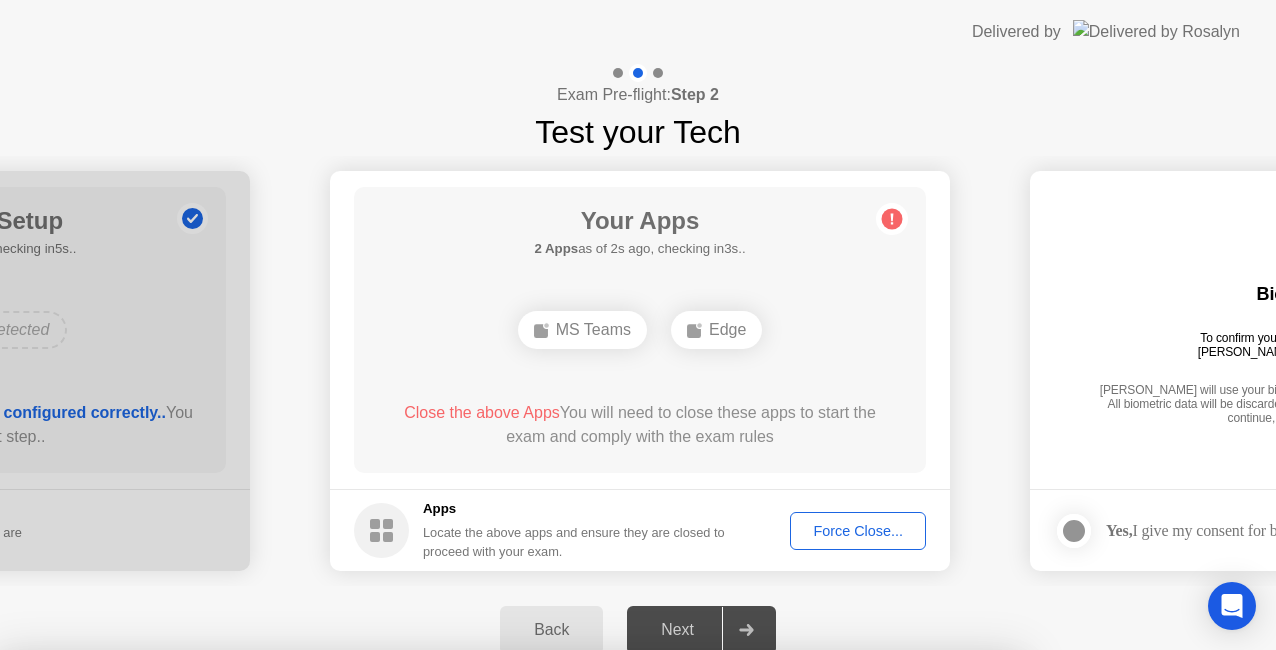 click on "Confirm" at bounding box center (577, 926) 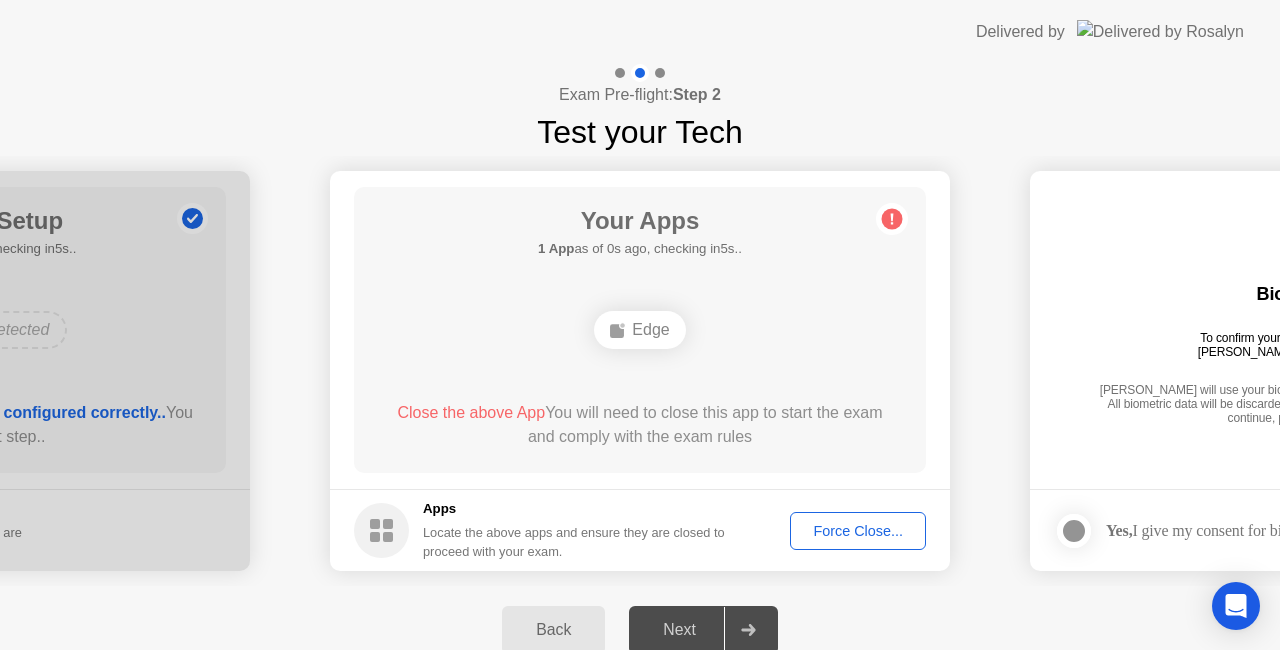 click on "Force Close..." 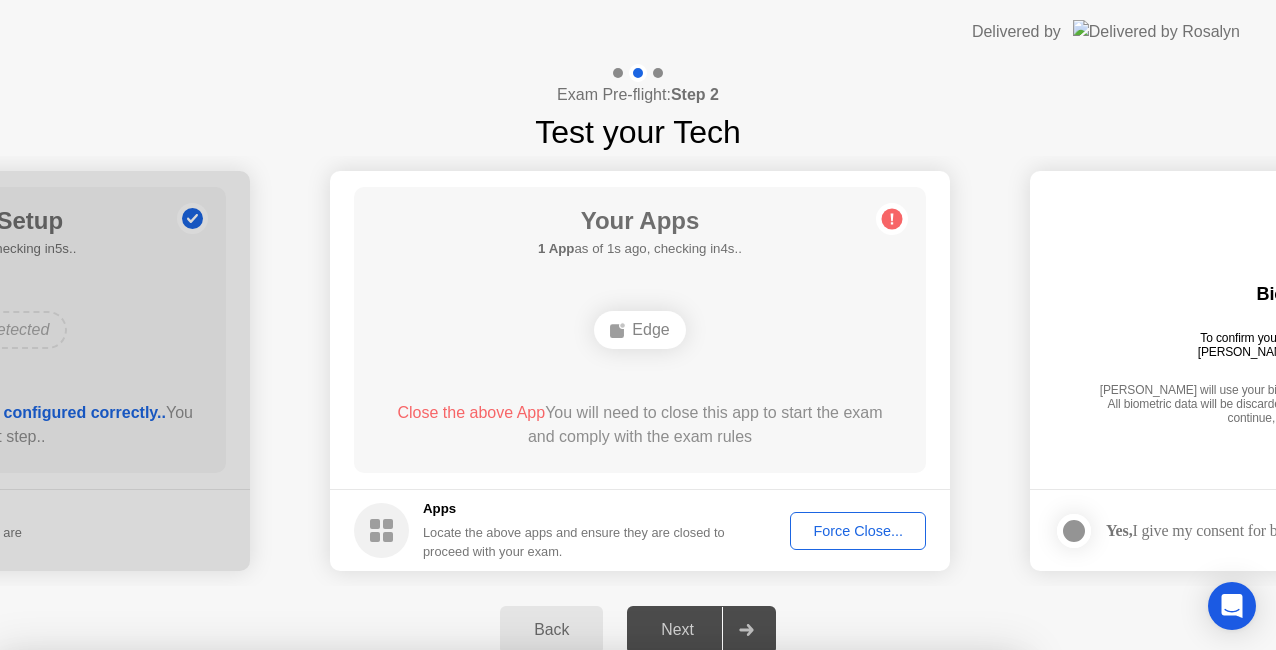 click on "Confirm" at bounding box center [577, 926] 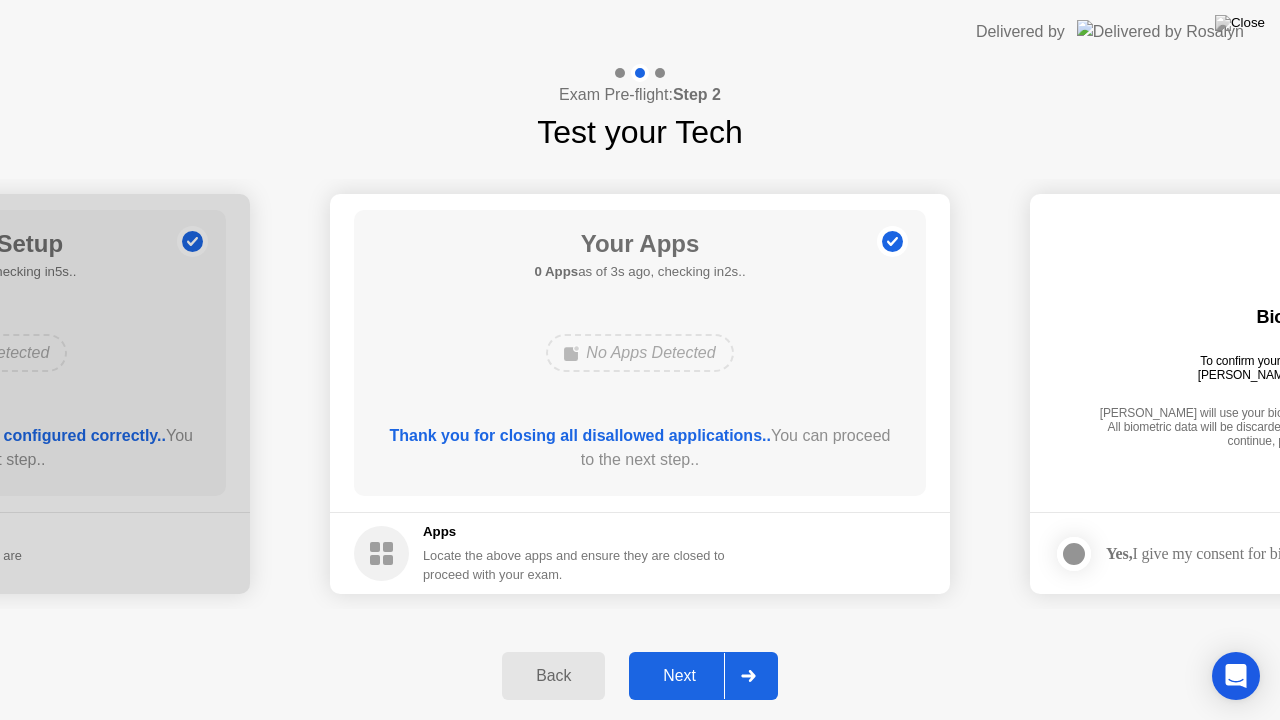click 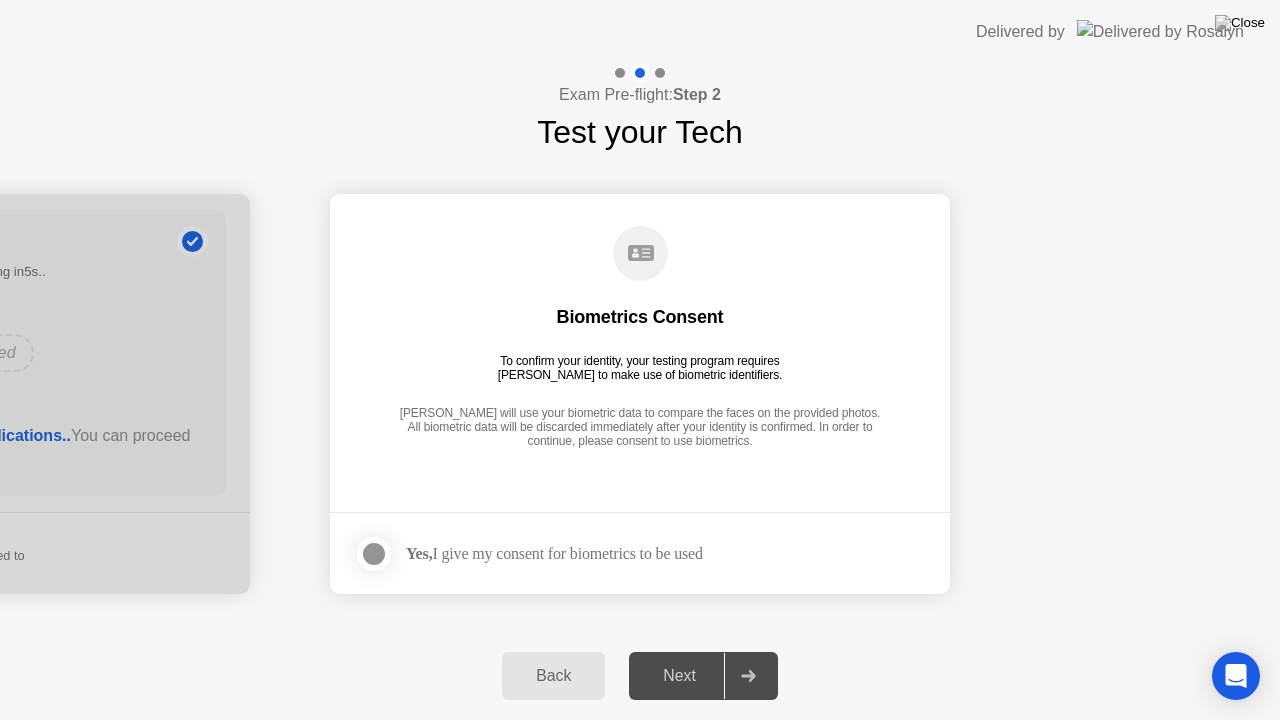 click 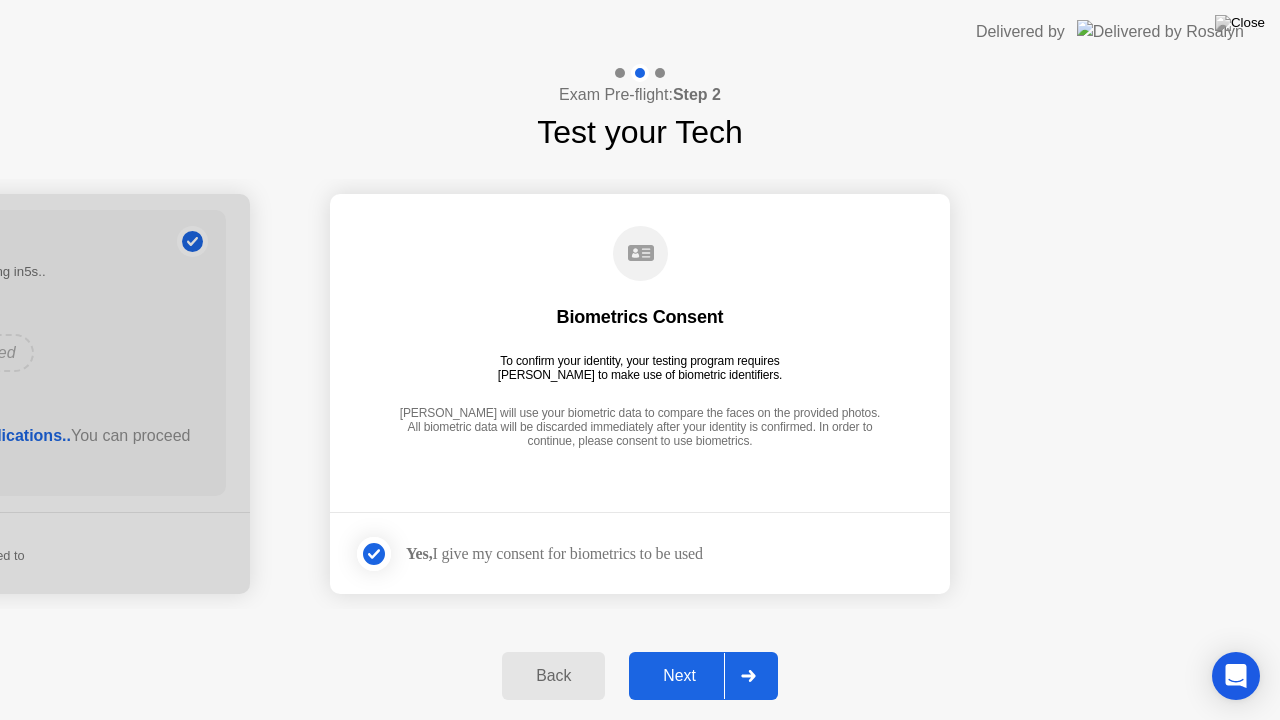 click 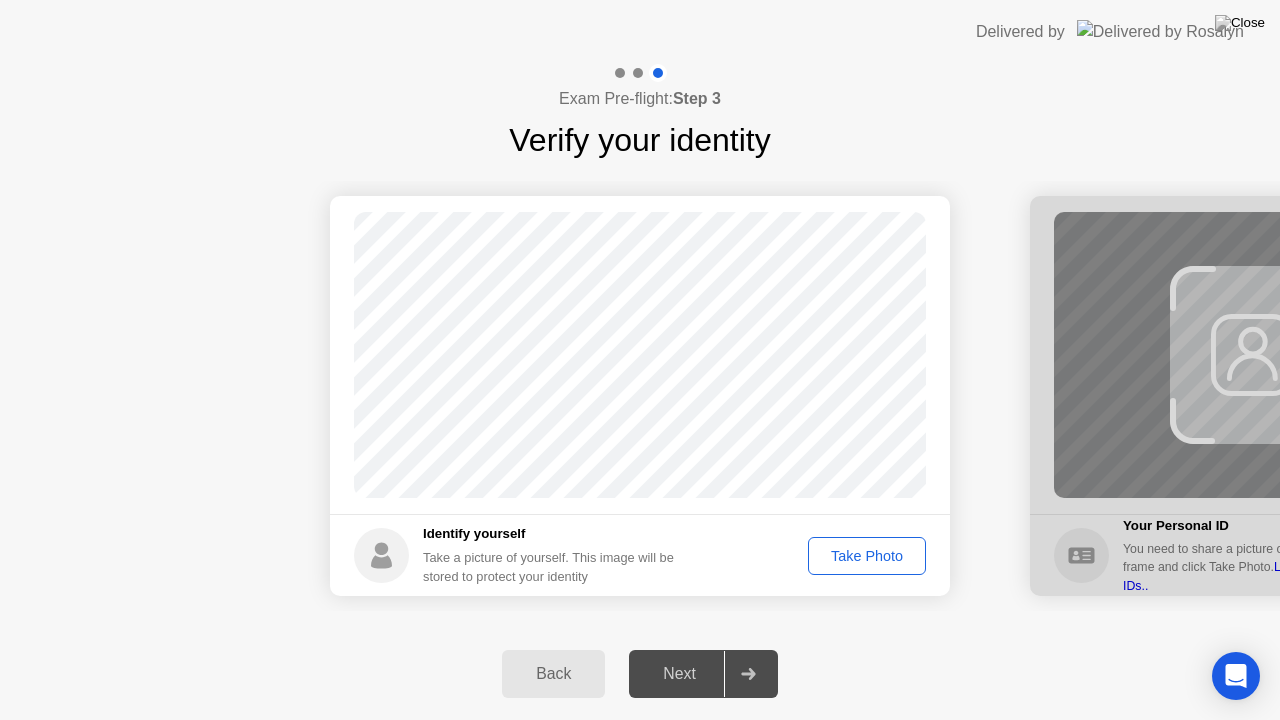 click on "Take Photo" 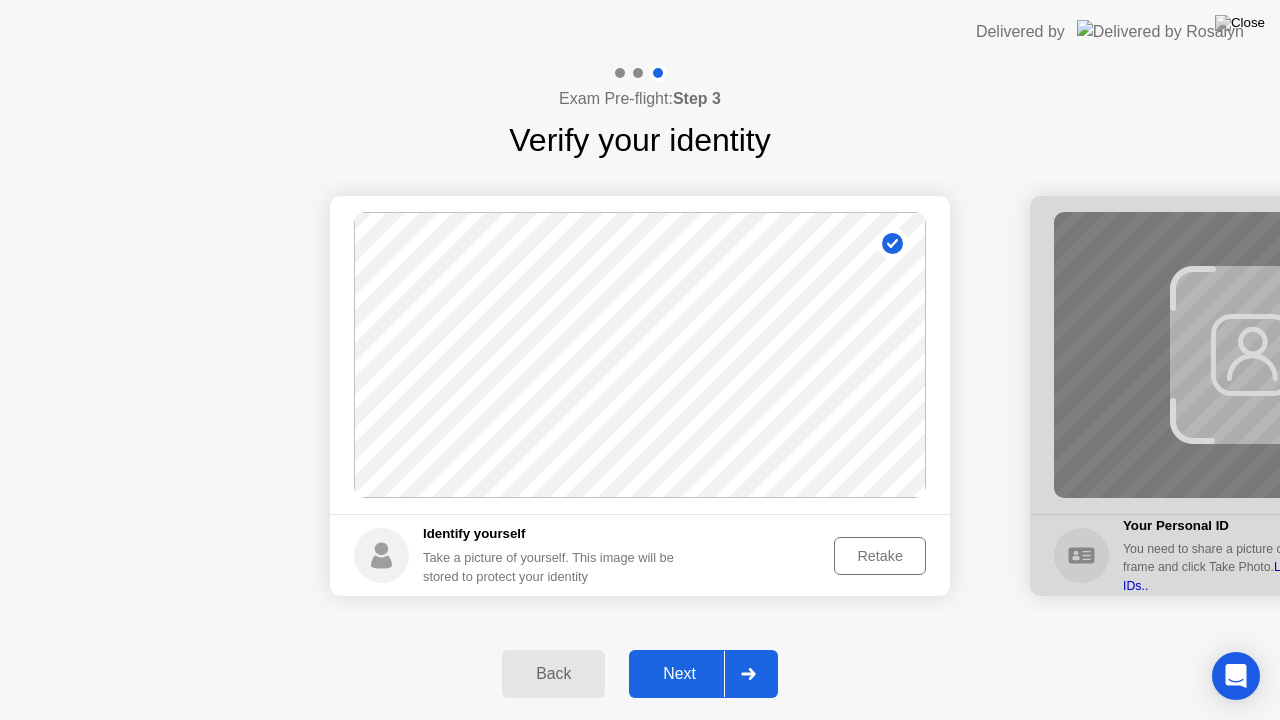 click 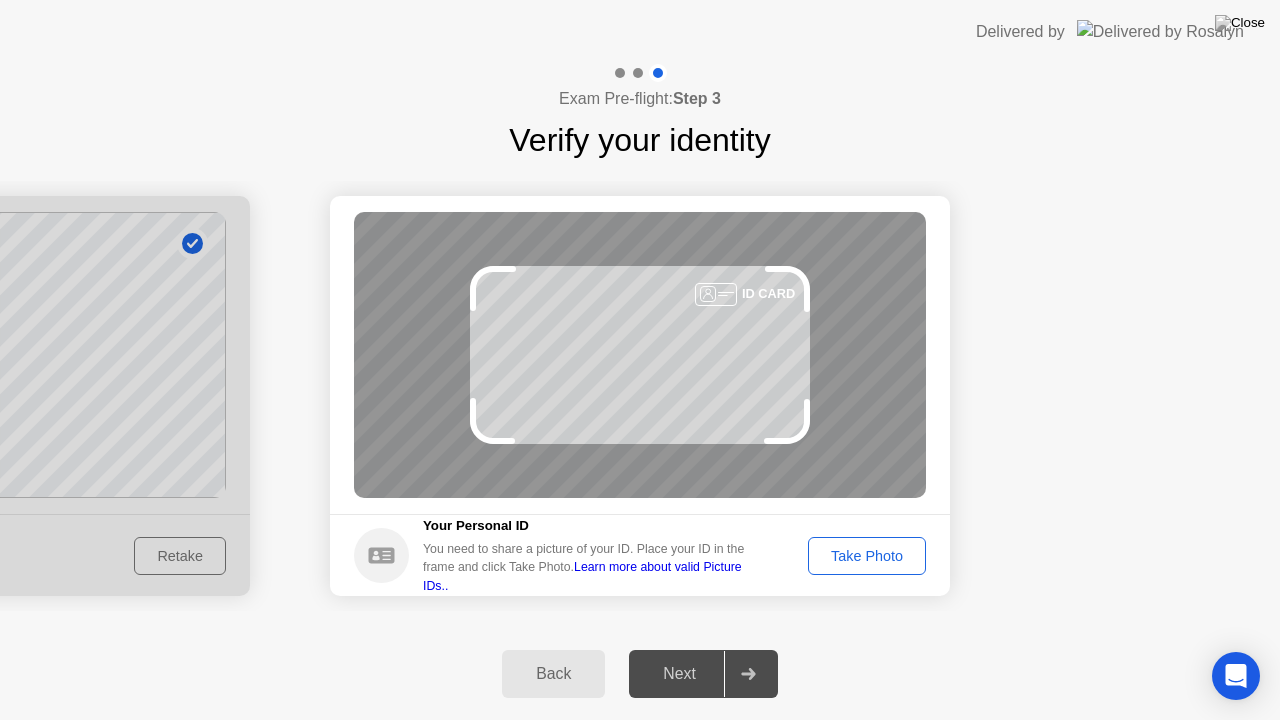 click on "Take Photo" 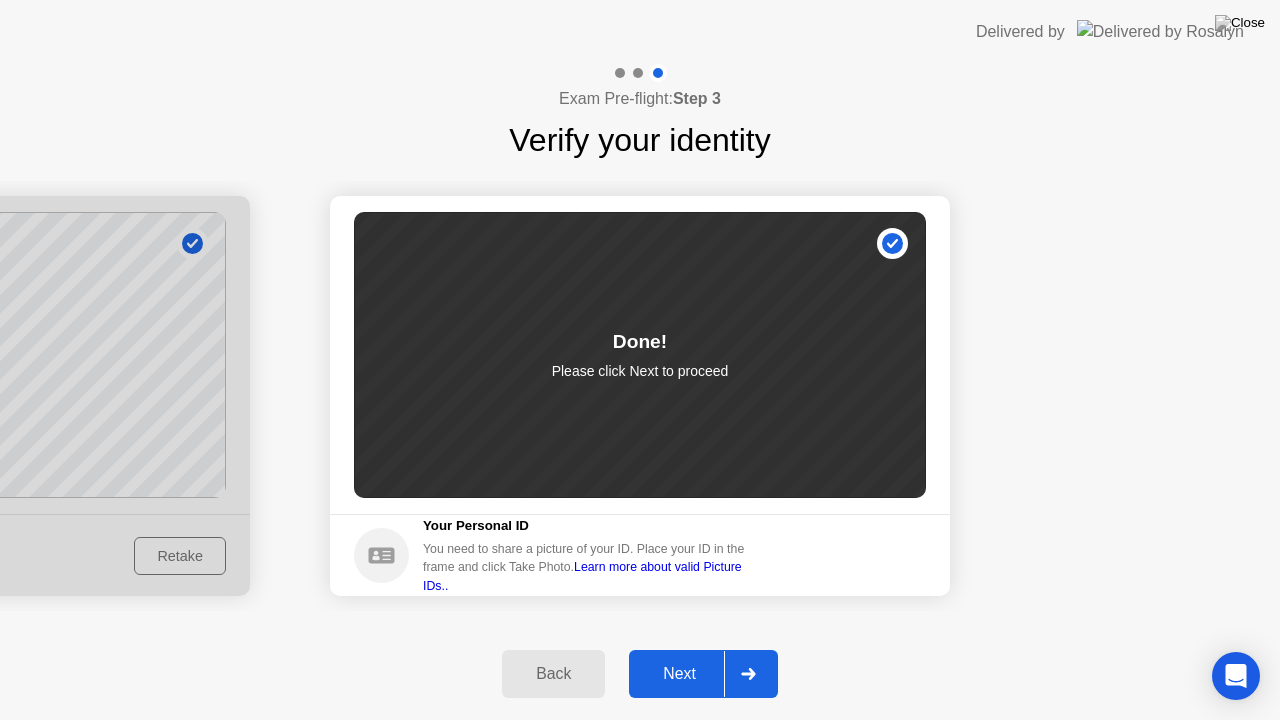 click 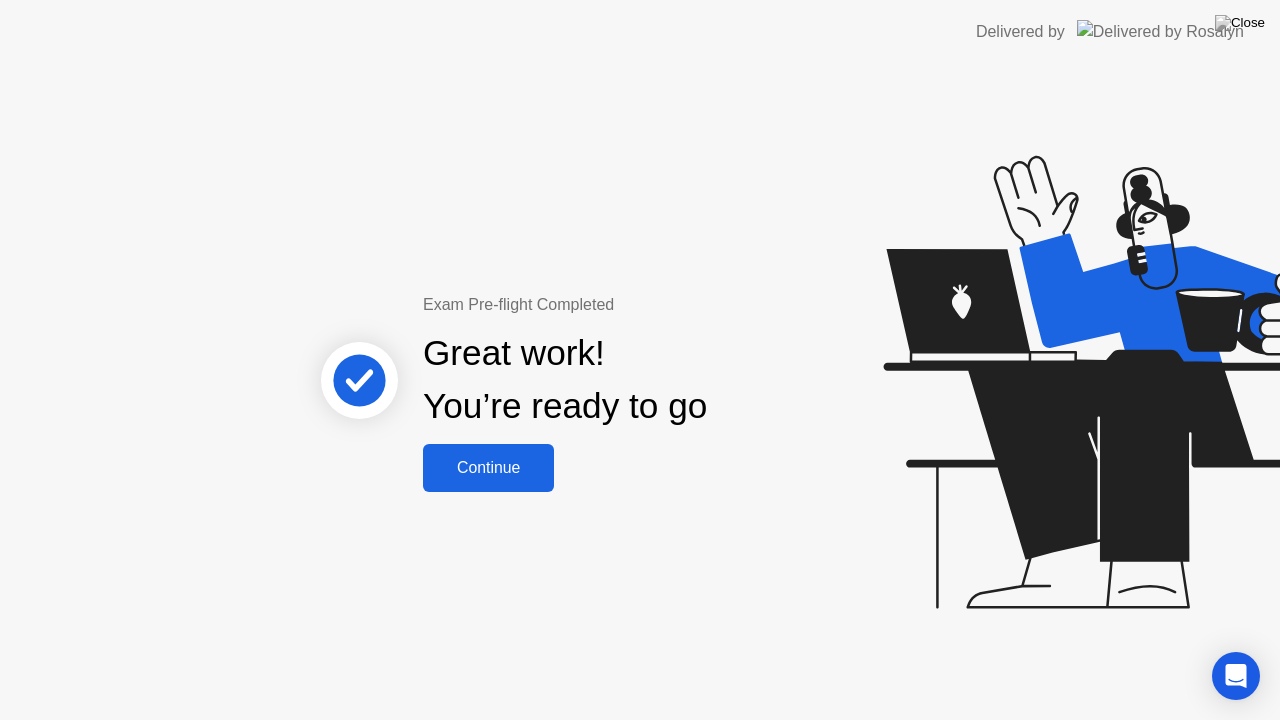 click on "Continue" 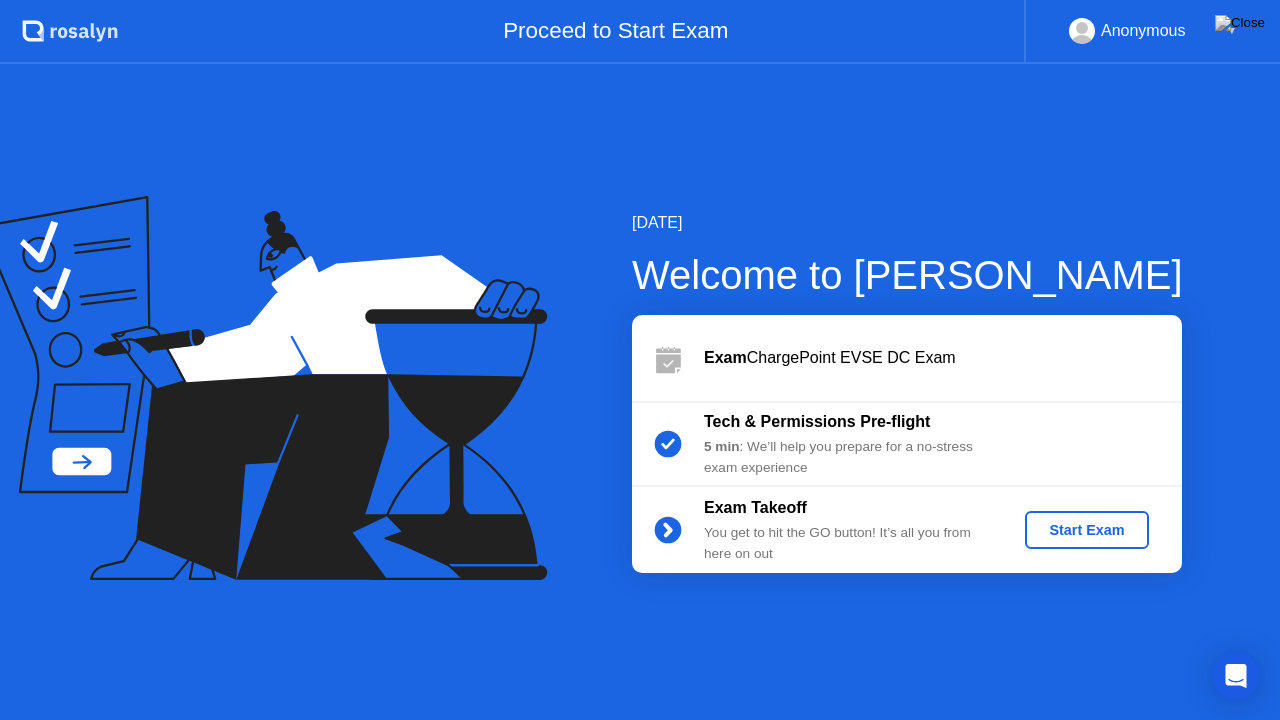 click on "Start Exam" 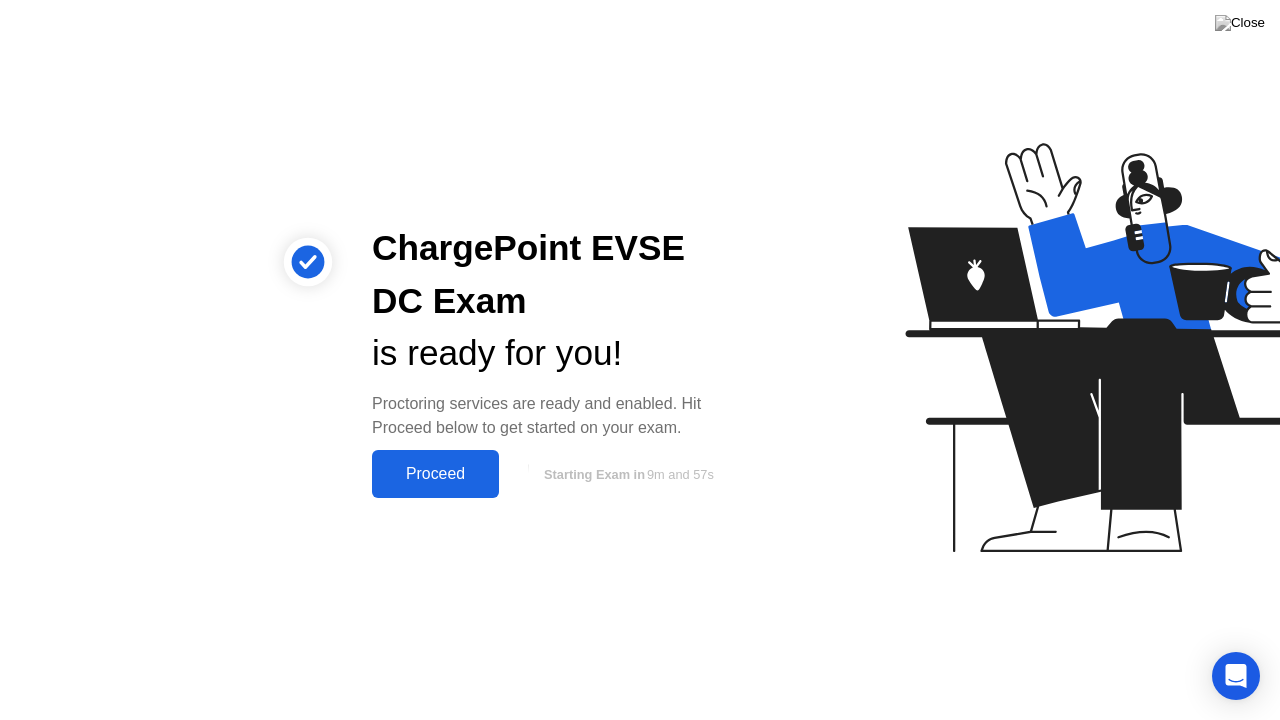 click on "Proceed" 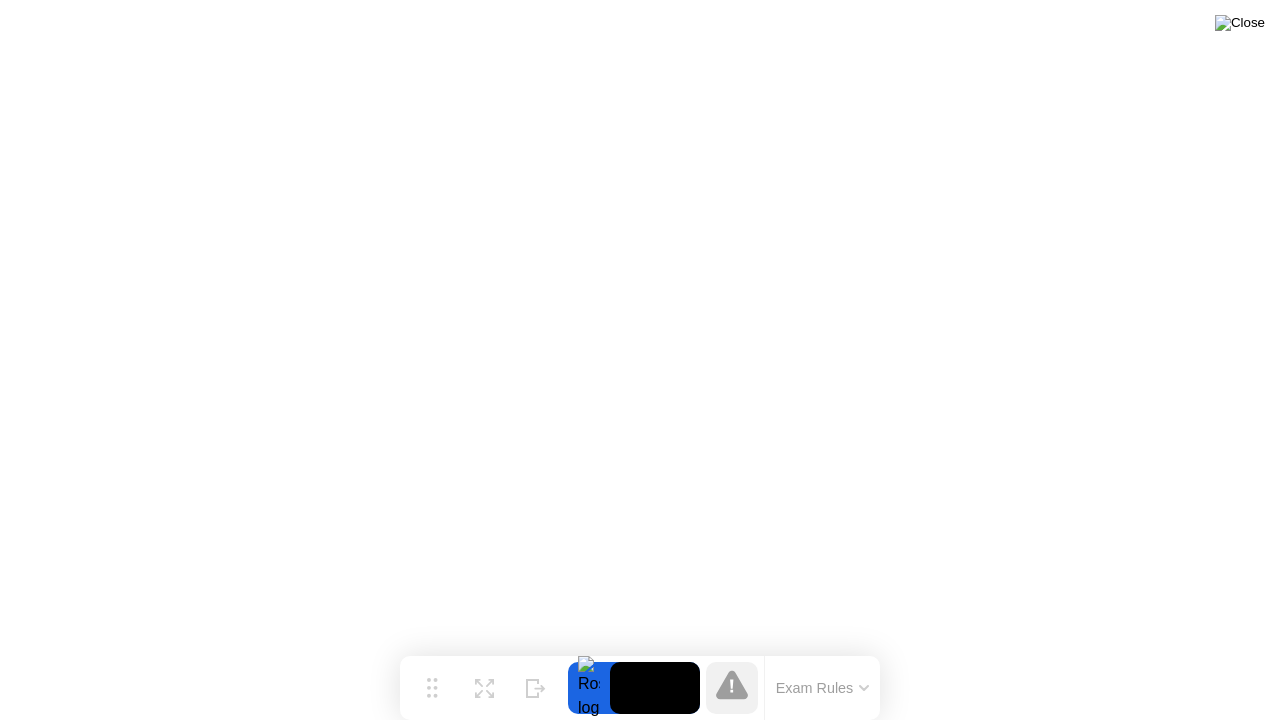 click at bounding box center (1240, 23) 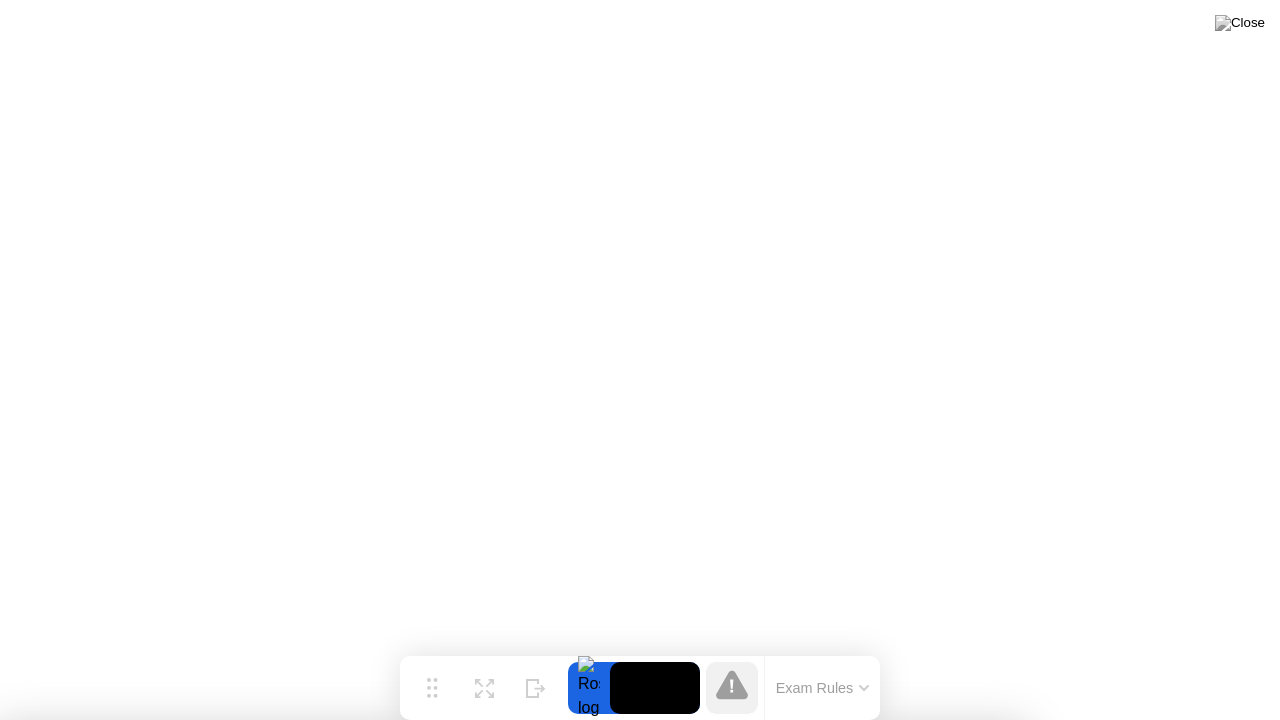 click on "Yes" at bounding box center [464, 833] 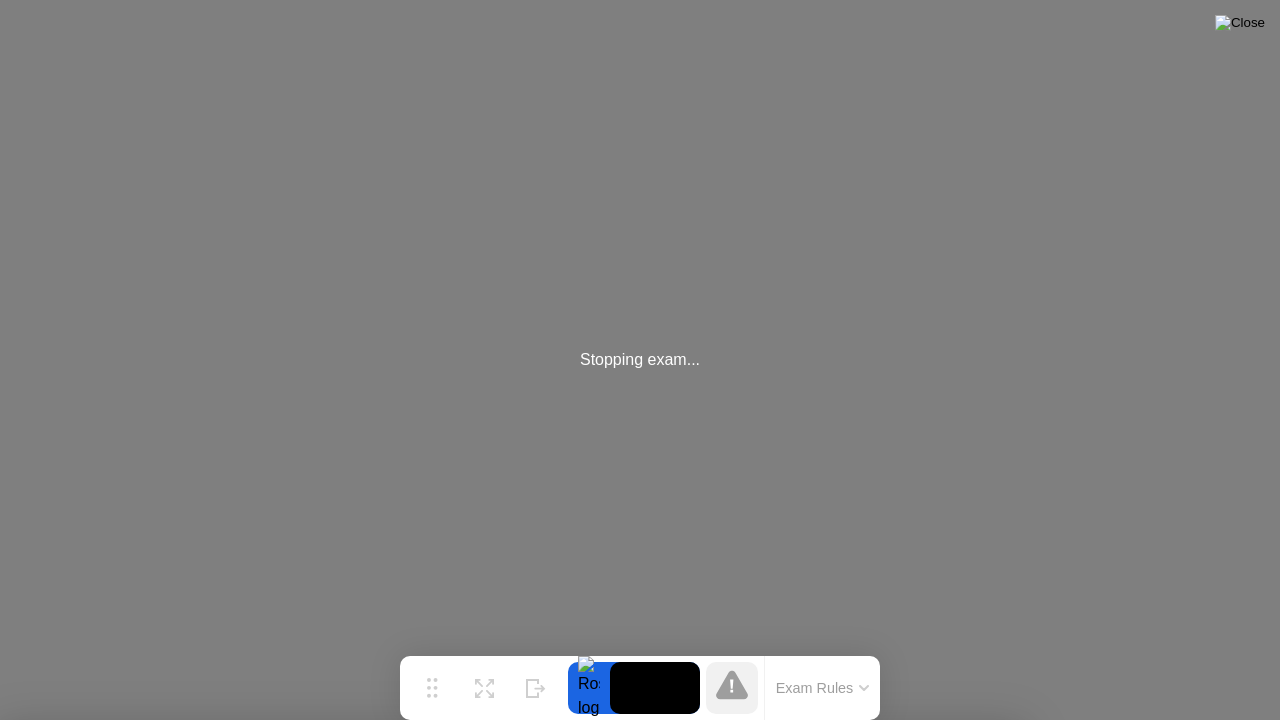 click at bounding box center (1240, 23) 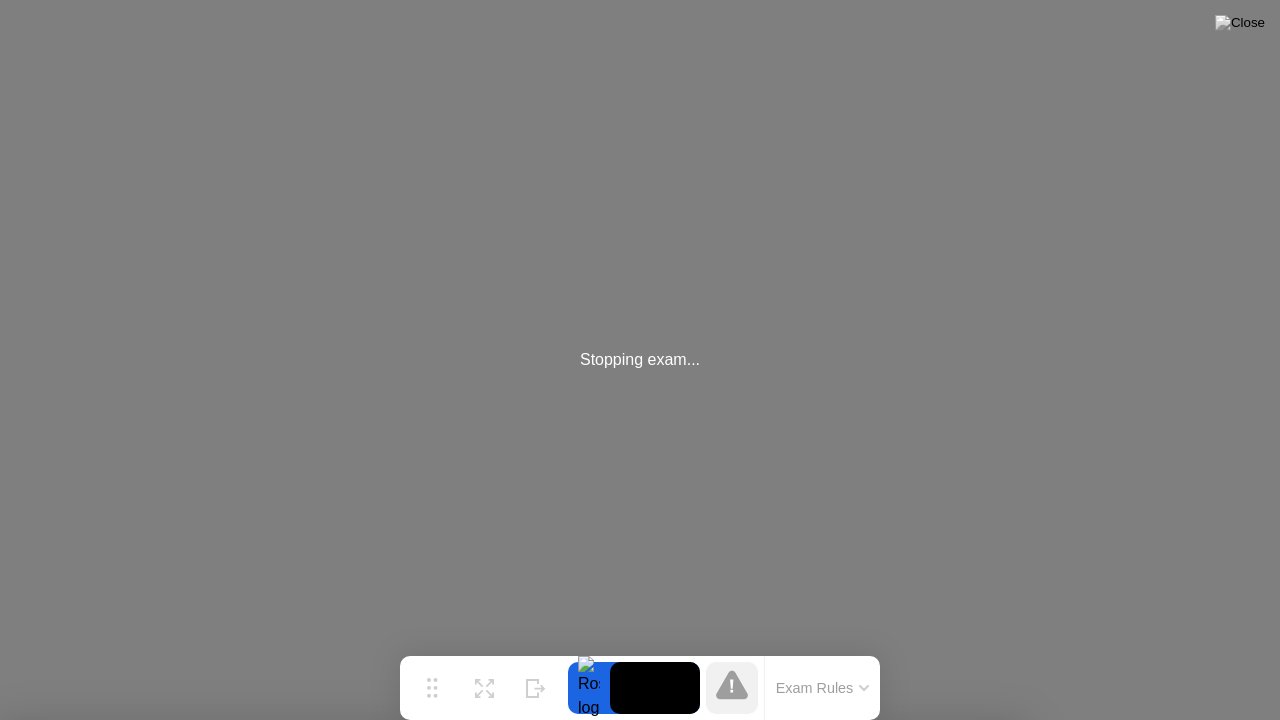 click at bounding box center (640, 720) 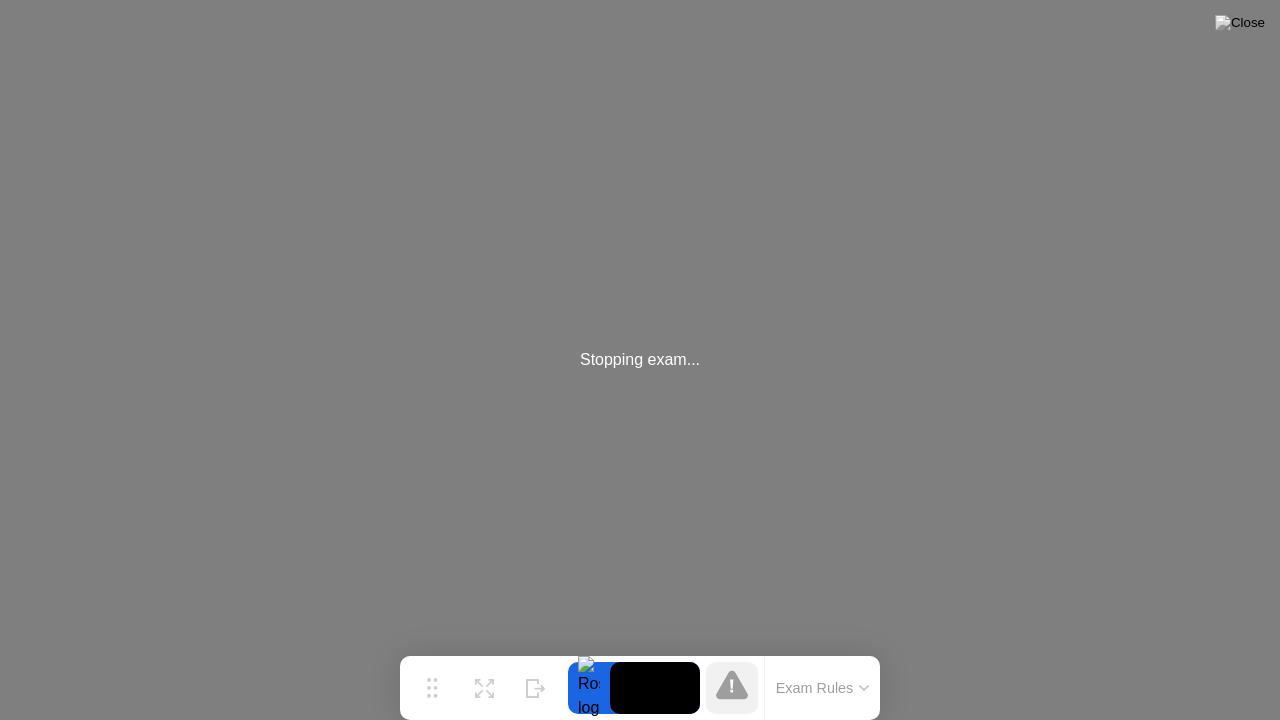 click on "Stopping exam..." 